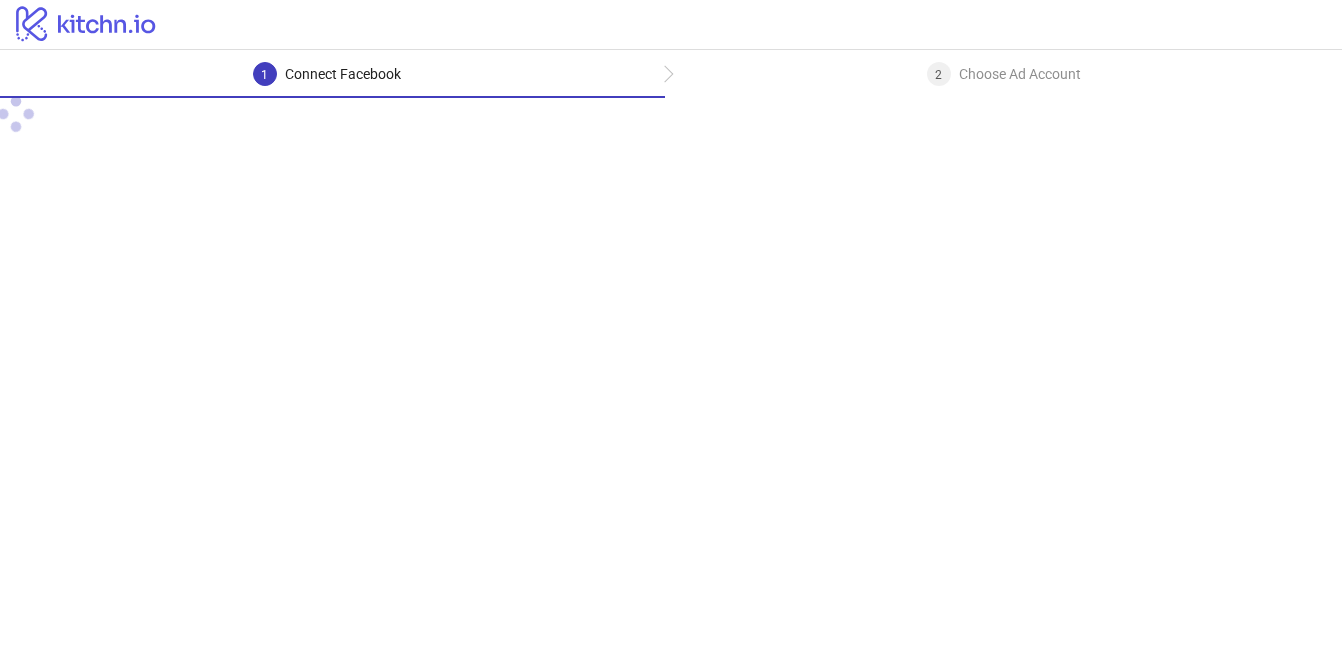 scroll, scrollTop: 0, scrollLeft: 0, axis: both 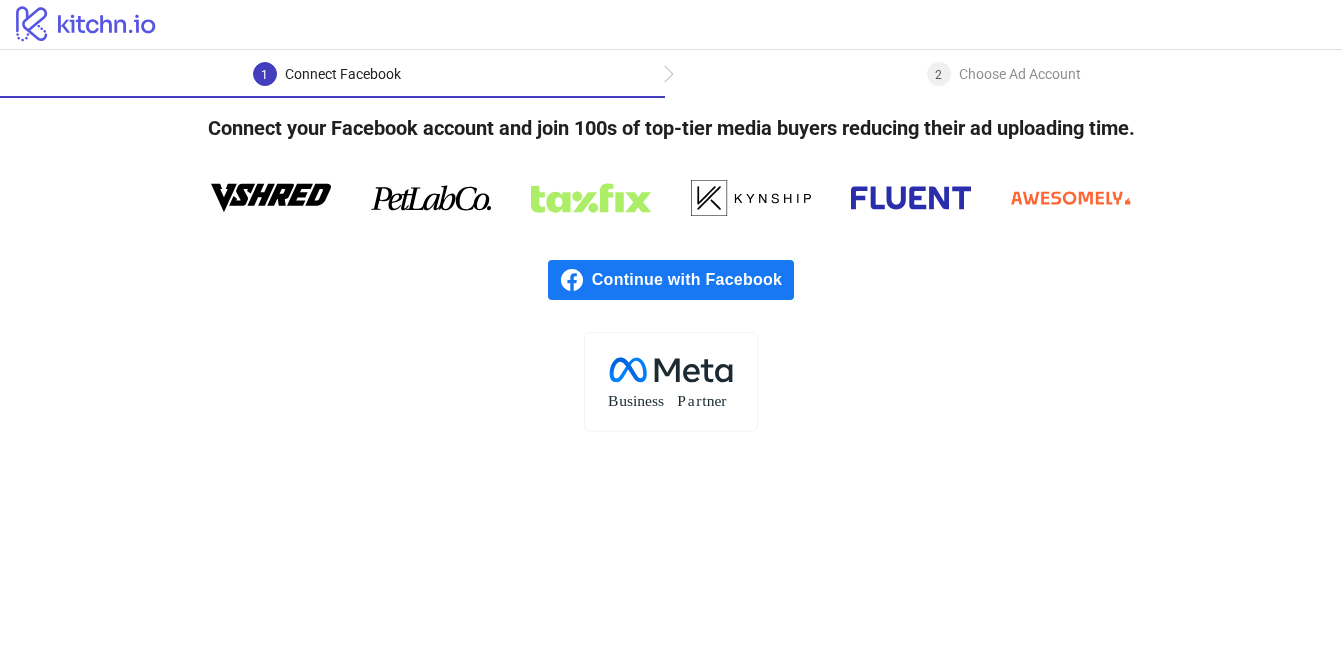 click on "Continue with Facebook" at bounding box center (693, 280) 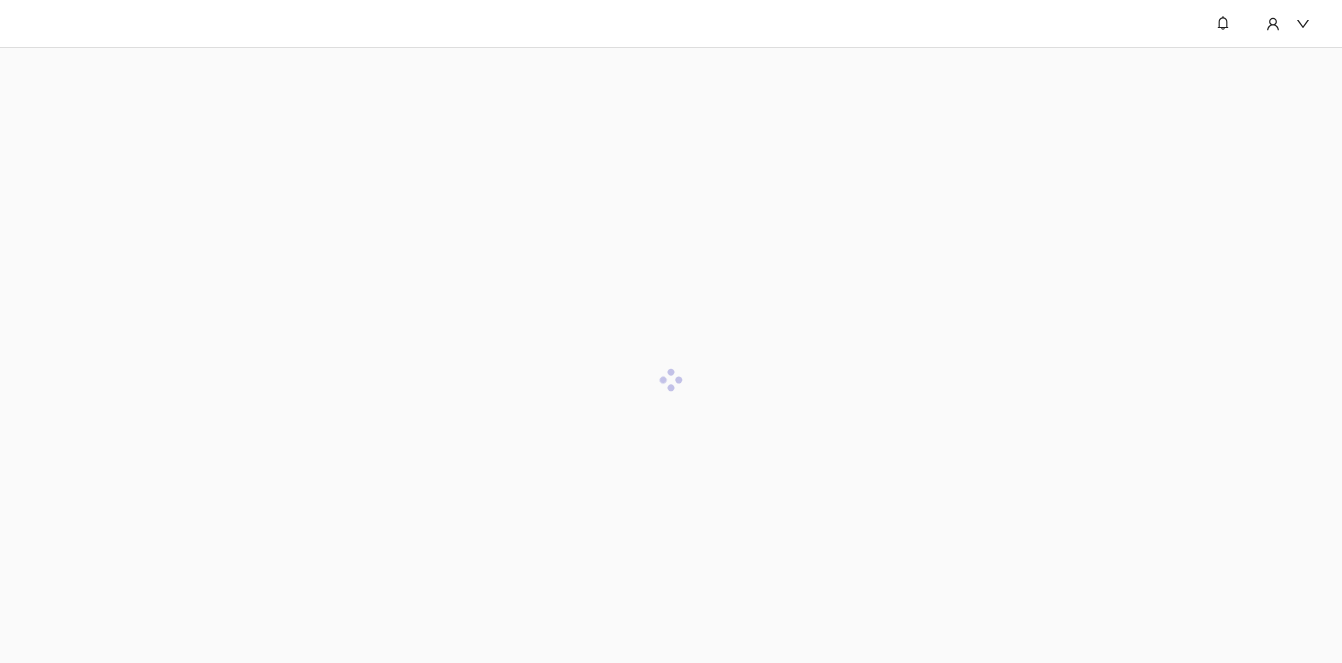 scroll, scrollTop: 0, scrollLeft: 0, axis: both 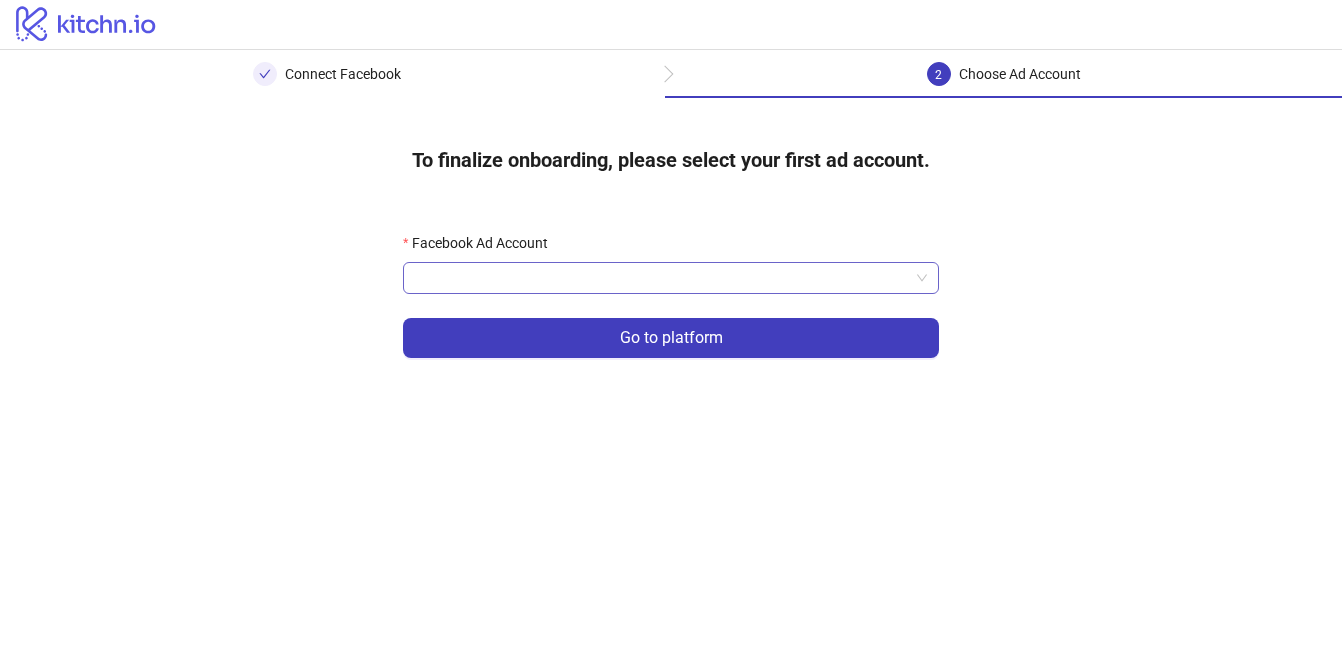 click on "Facebook Ad Account" at bounding box center [662, 278] 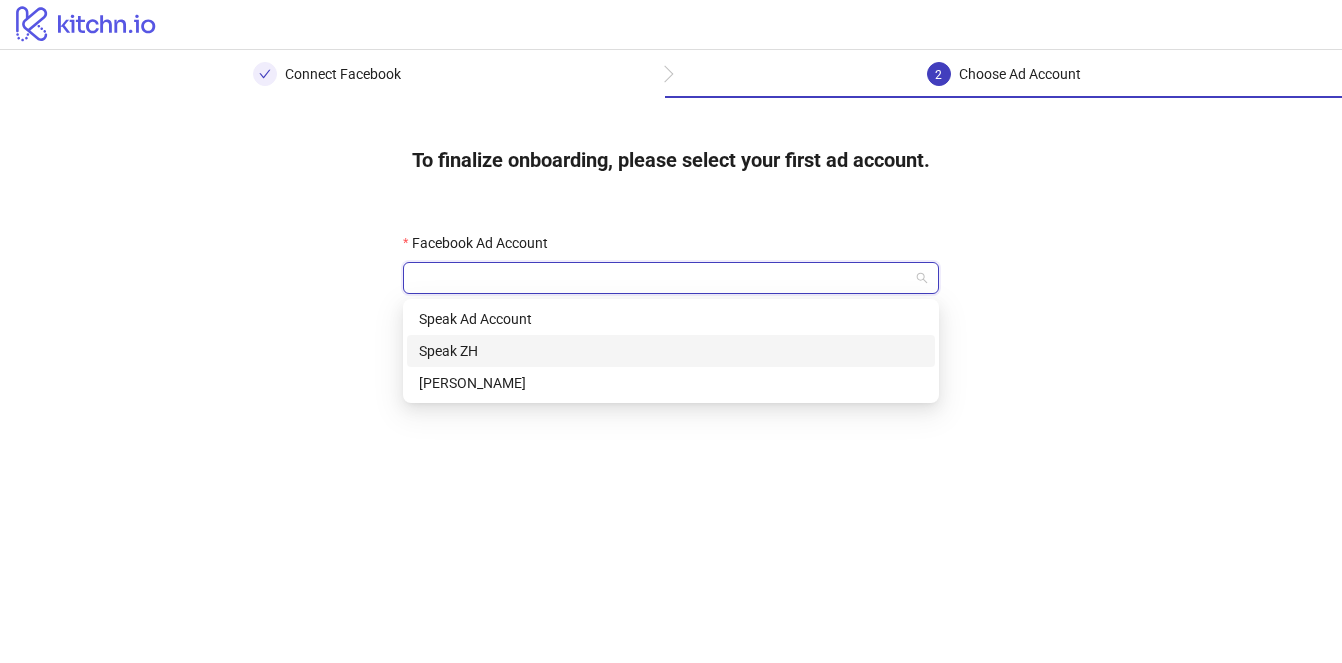 click on "Speak ZH" at bounding box center (671, 351) 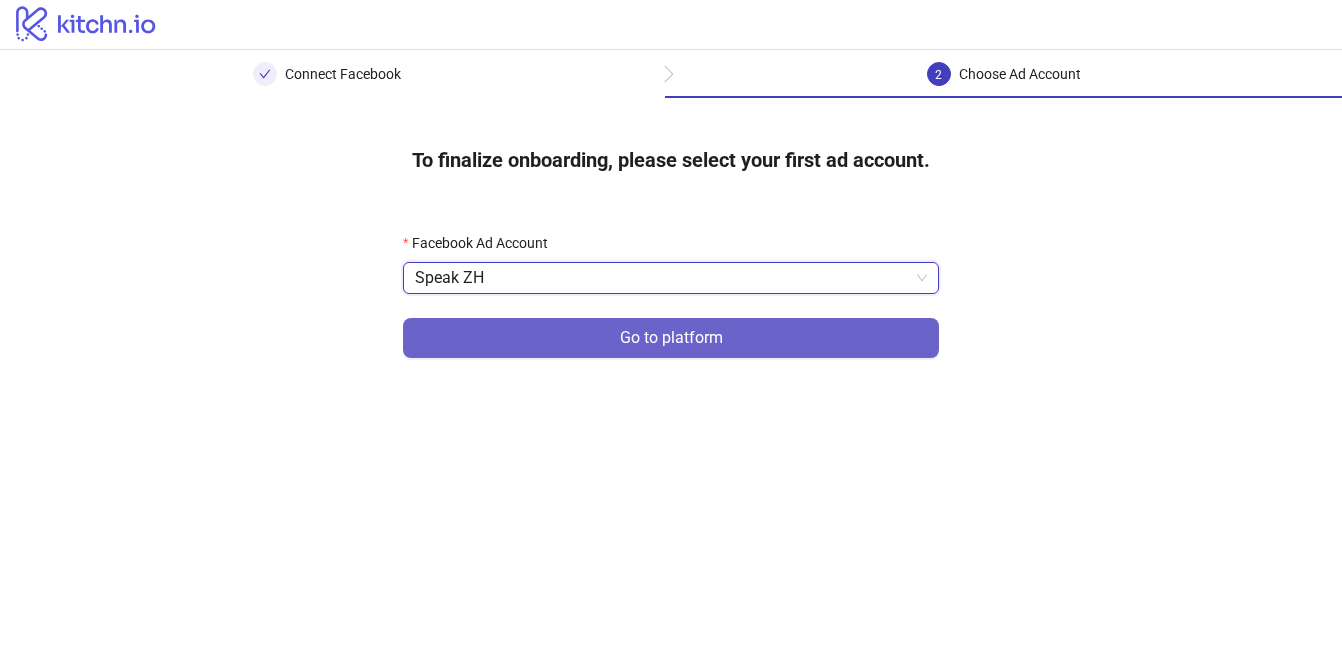 click on "Go to platform" at bounding box center (671, 338) 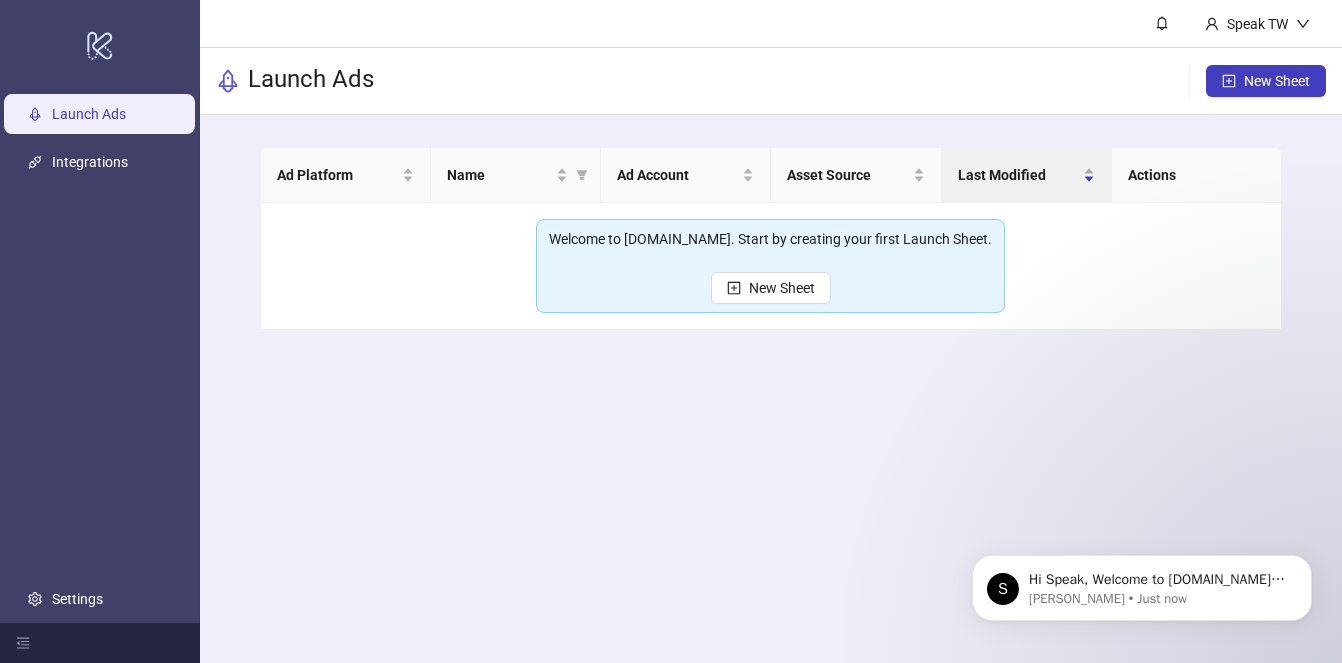click on "Speak TW Launch Ads New Sheet Ad Platform Name Ad Account Asset Source Last Modified Actions             Welcome to [DOMAIN_NAME]. Start by creating your first Launch Sheet. New Sheet" at bounding box center [771, 331] 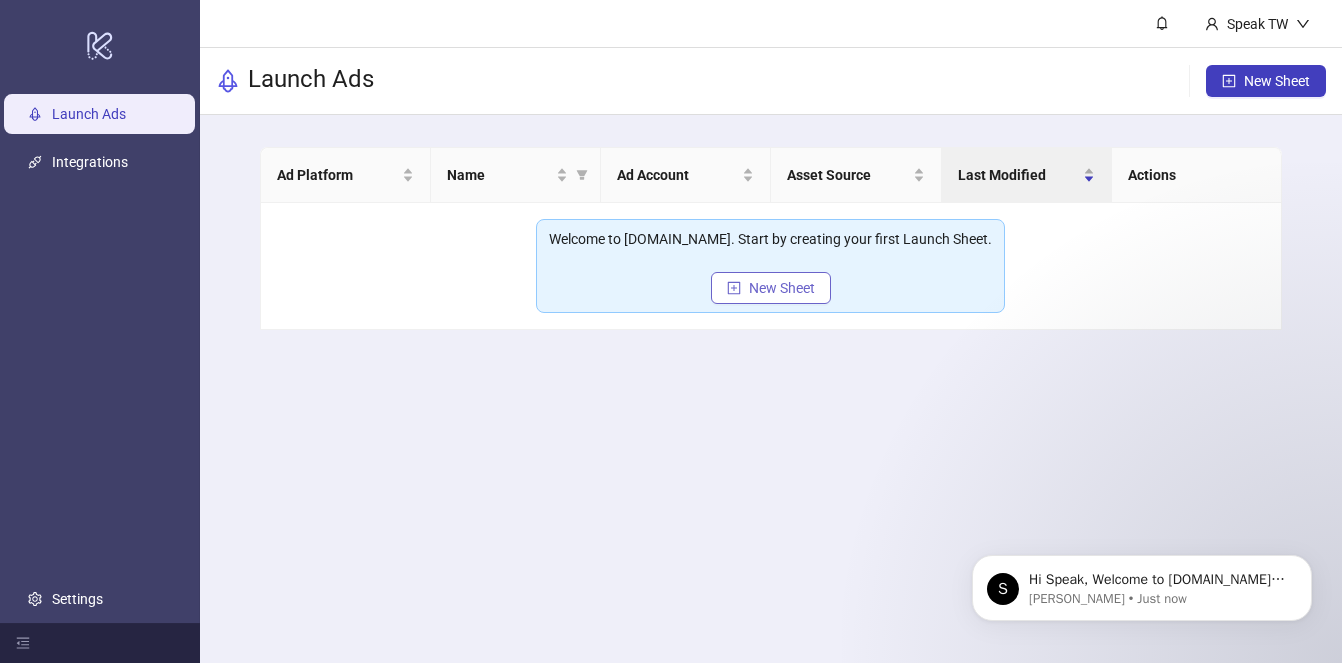 click on "New Sheet" at bounding box center [782, 288] 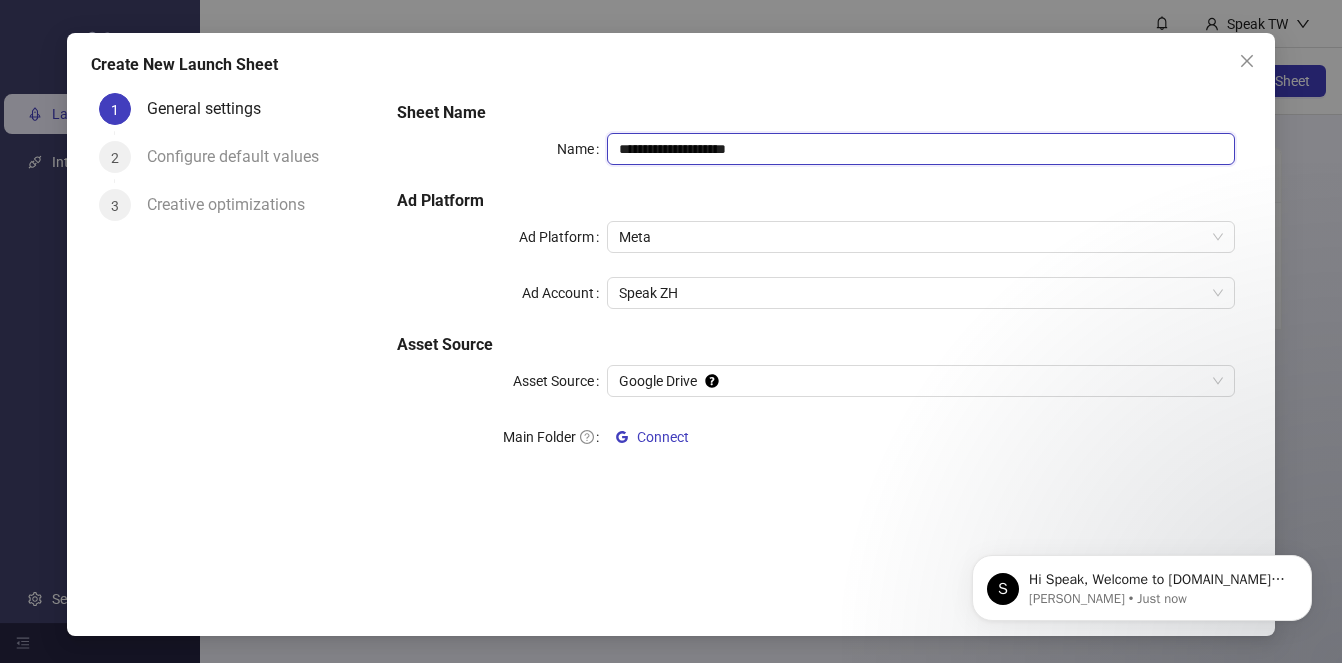 click on "**********" at bounding box center (921, 149) 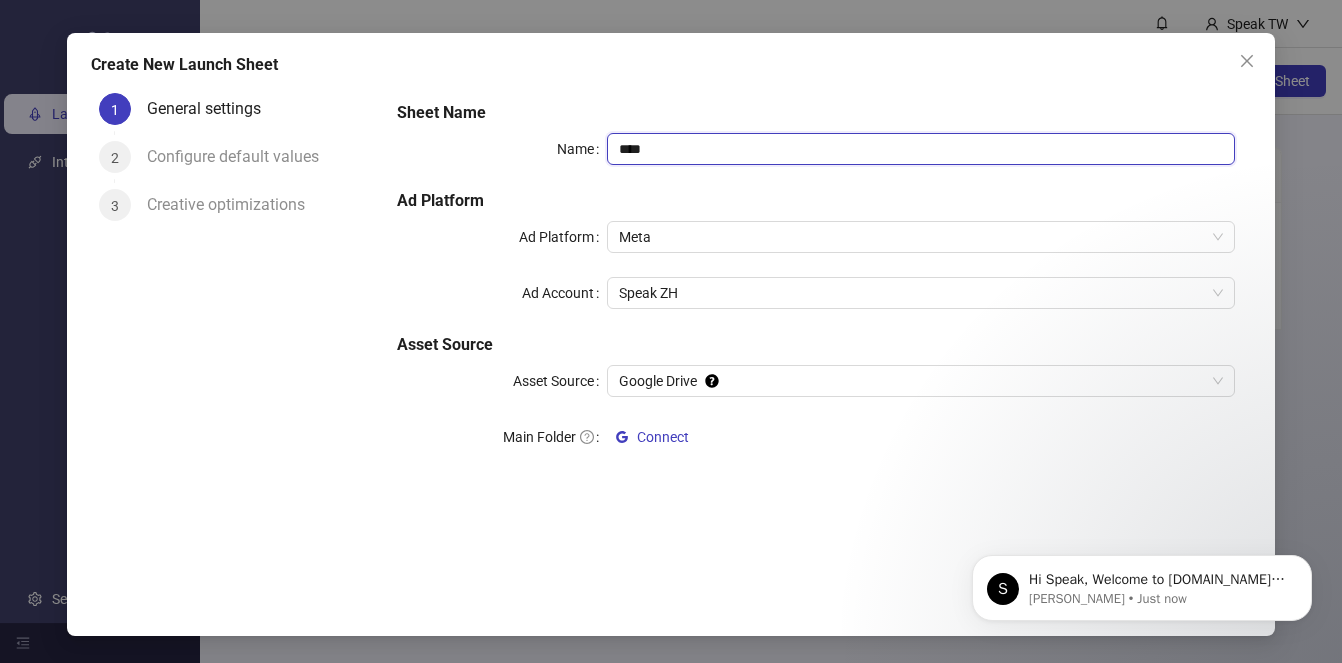 type on "****" 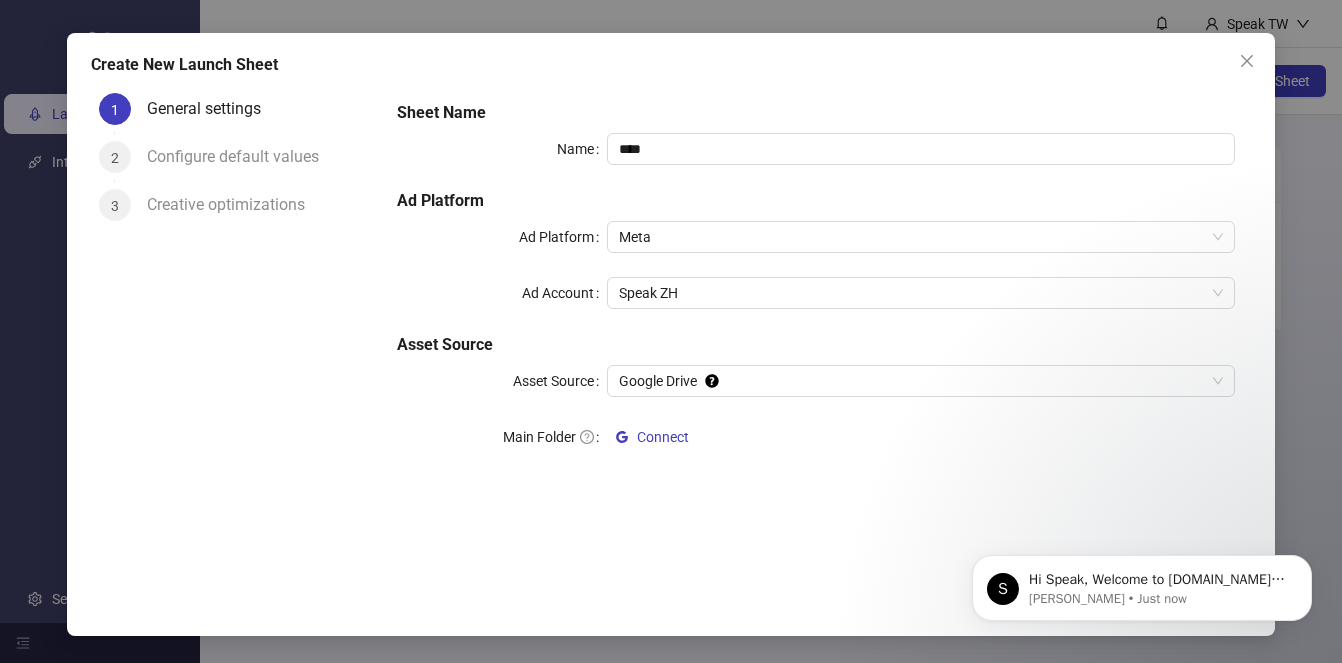 click on "Connect" at bounding box center (921, 437) 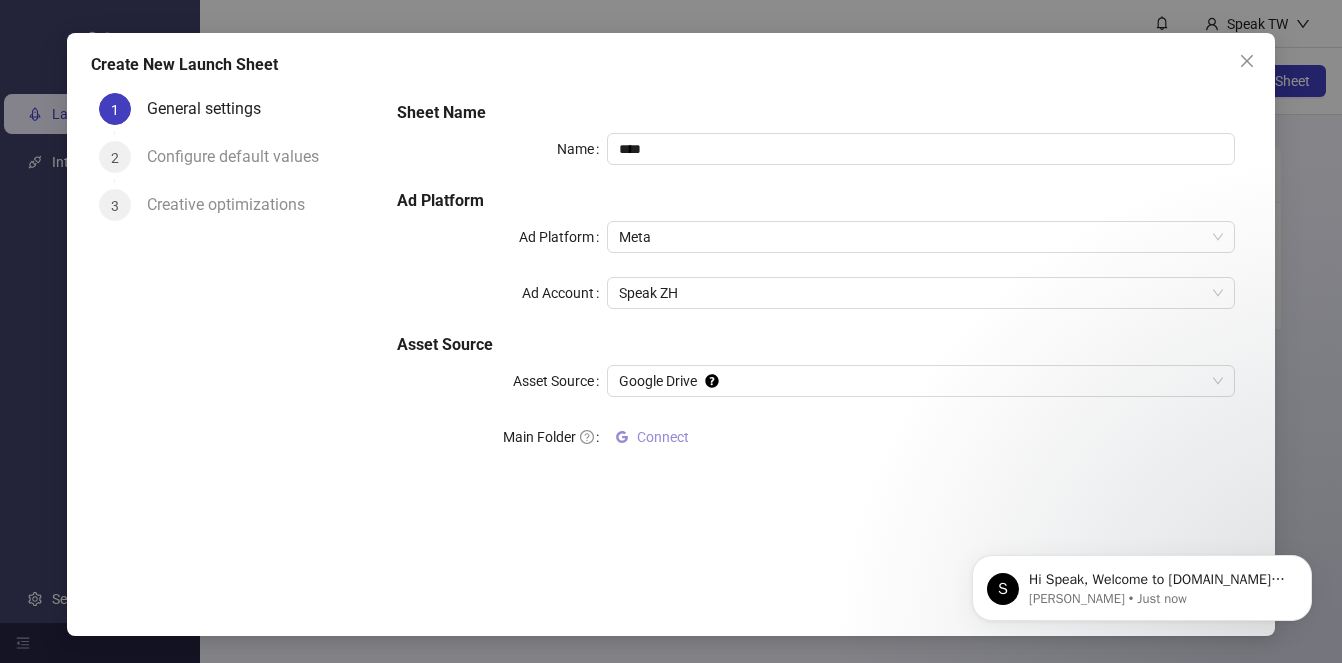 click on "Connect" at bounding box center [663, 437] 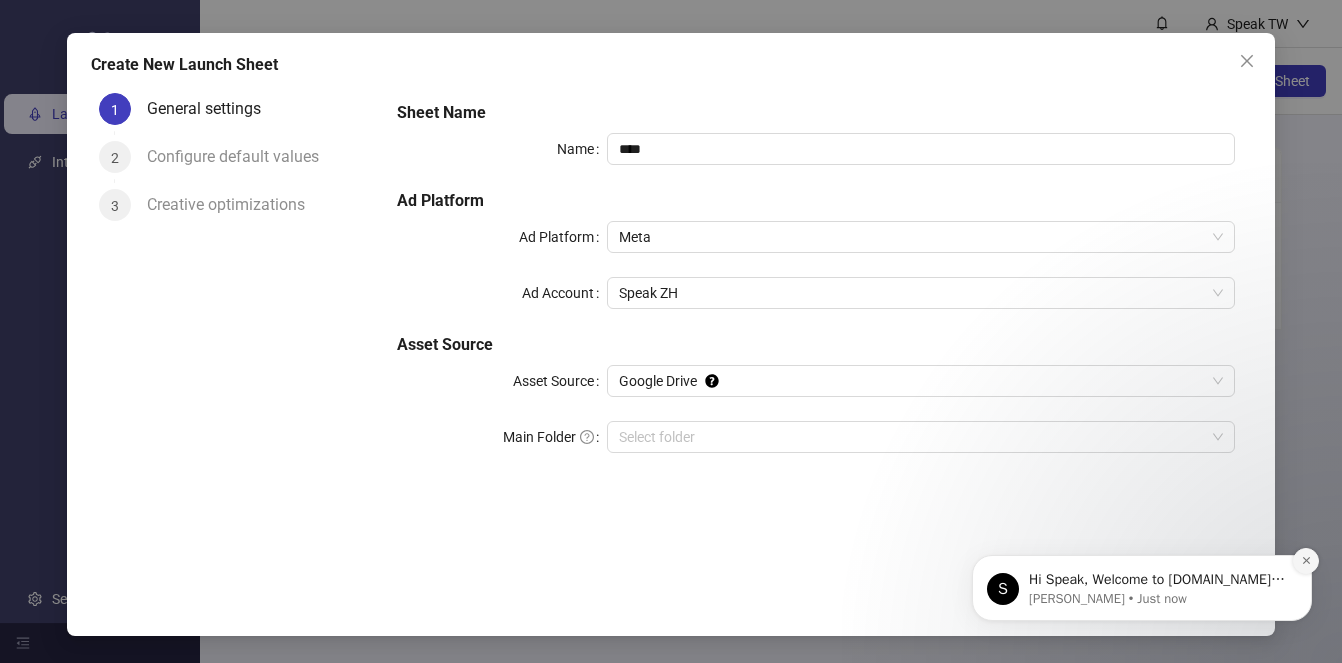 click 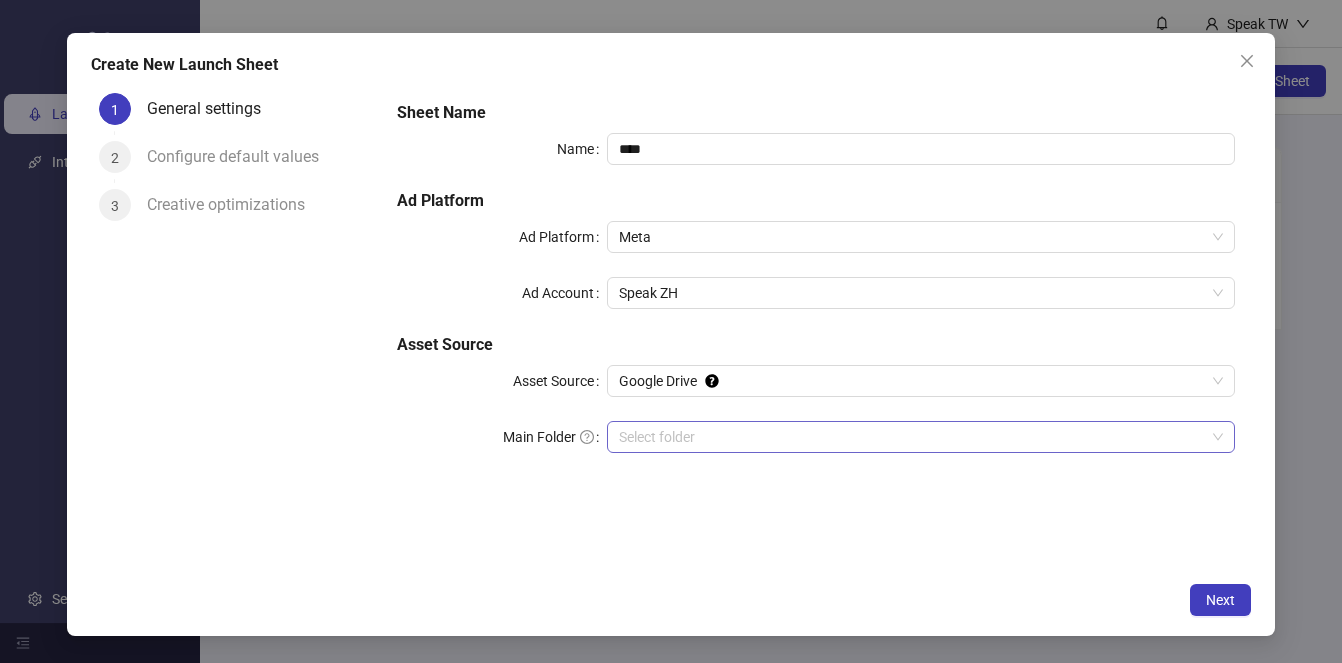 click on "Main Folder" at bounding box center (912, 437) 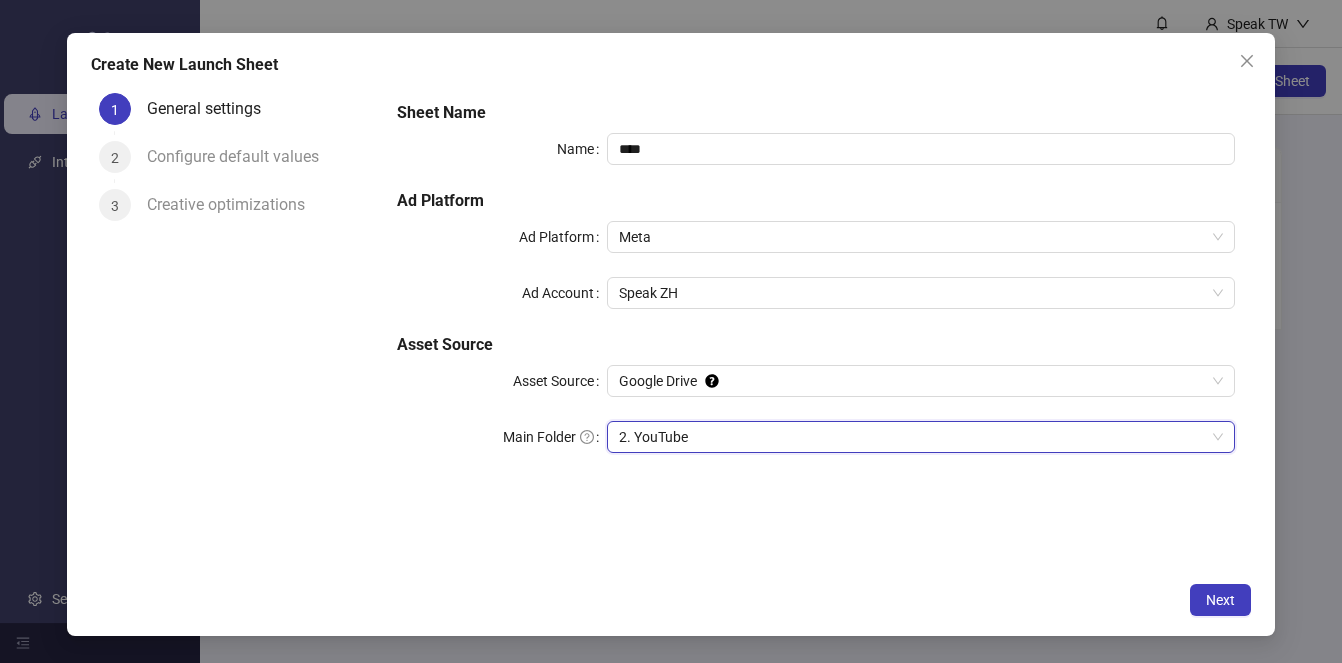 click on "2. YouTube" at bounding box center [921, 437] 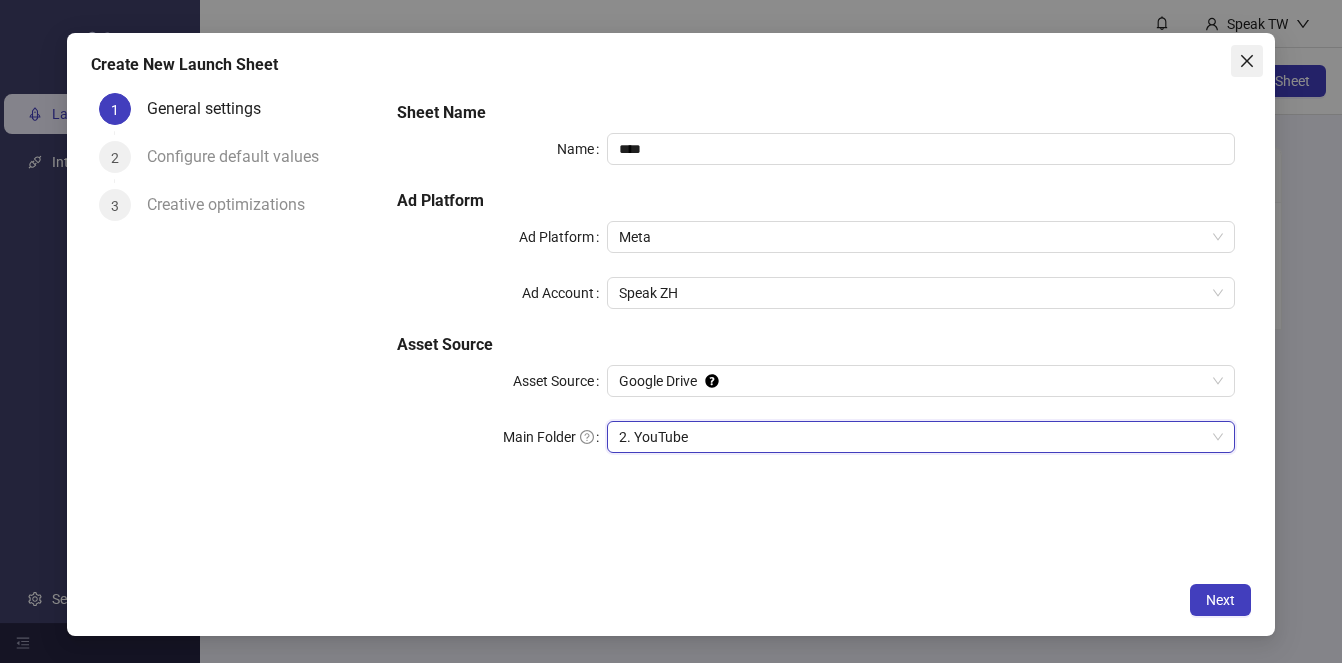 click 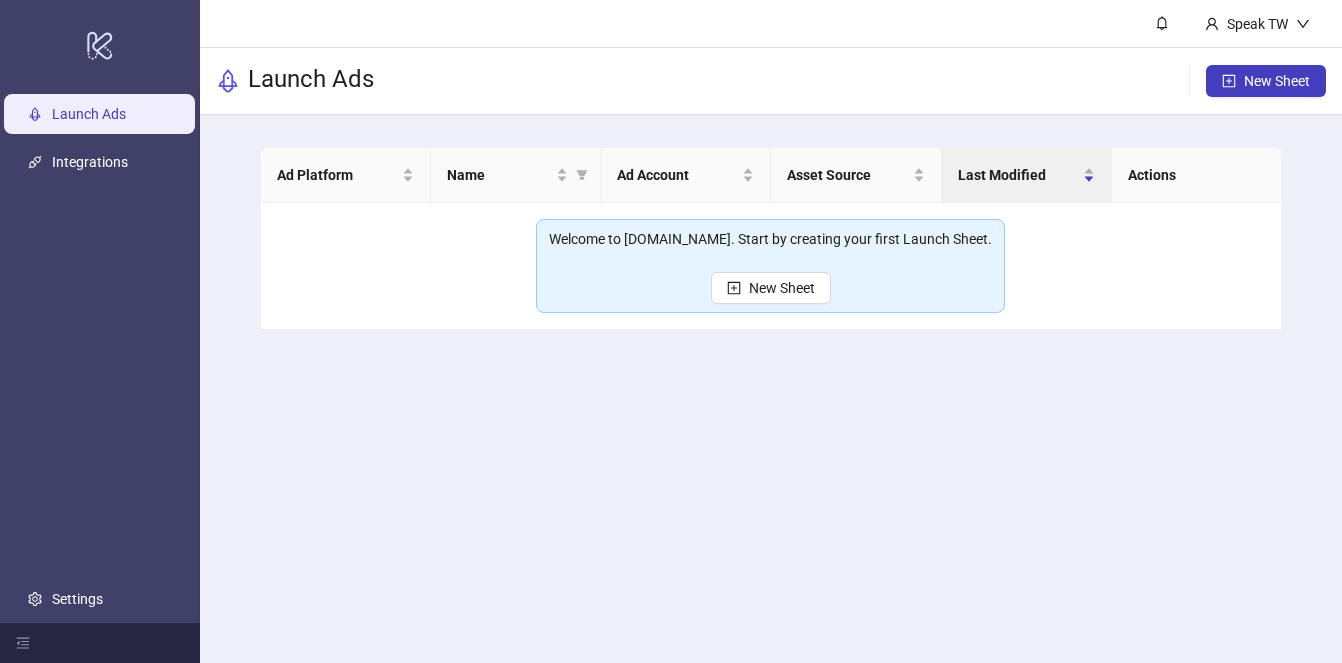 click on "Speak TW" at bounding box center (771, 24) 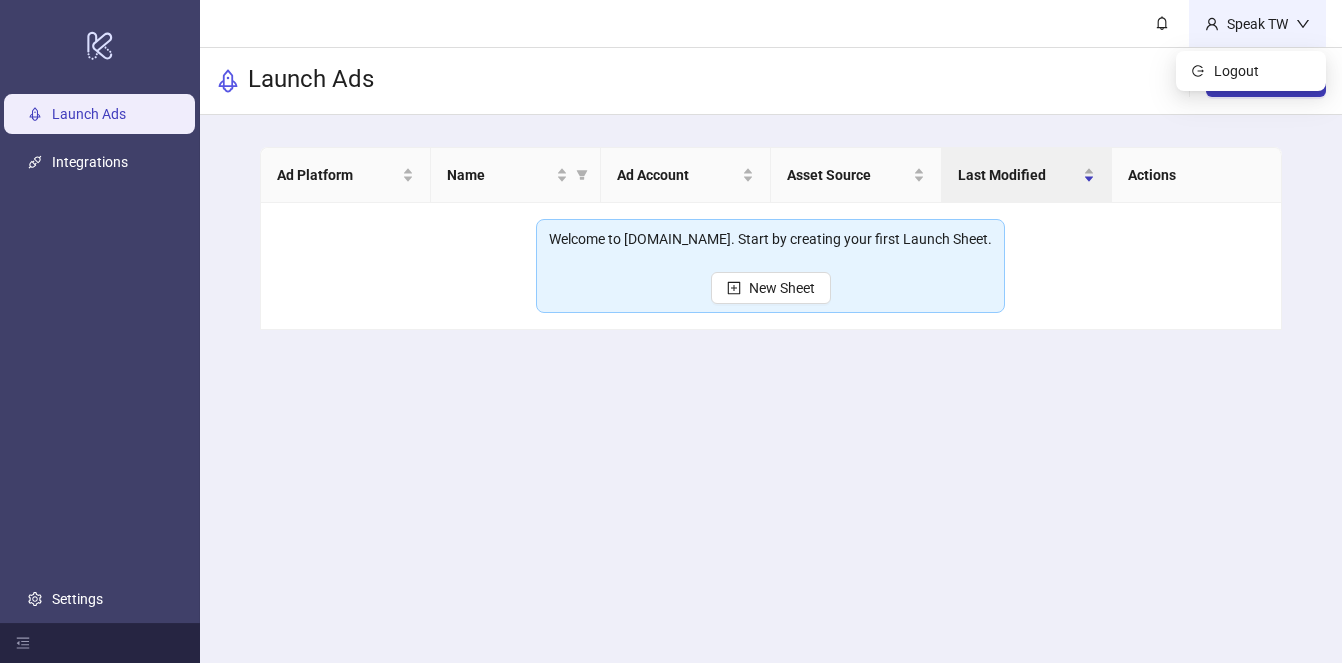 click 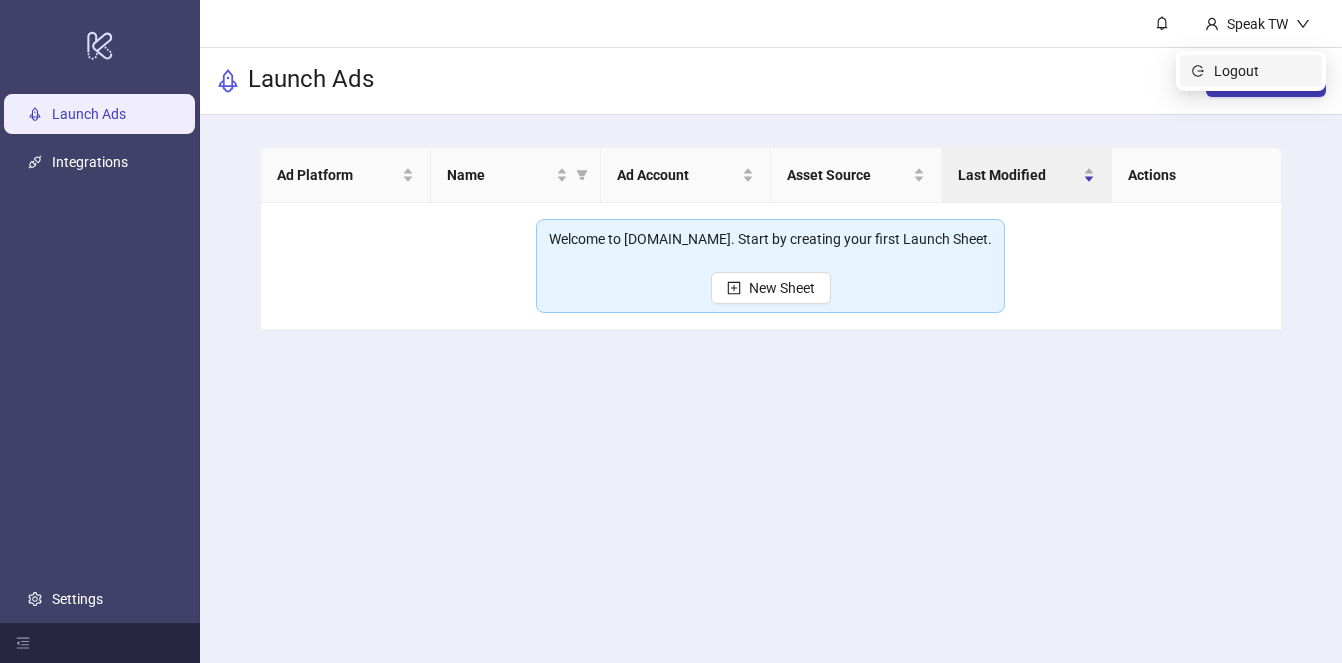 click on "Logout" at bounding box center [1262, 71] 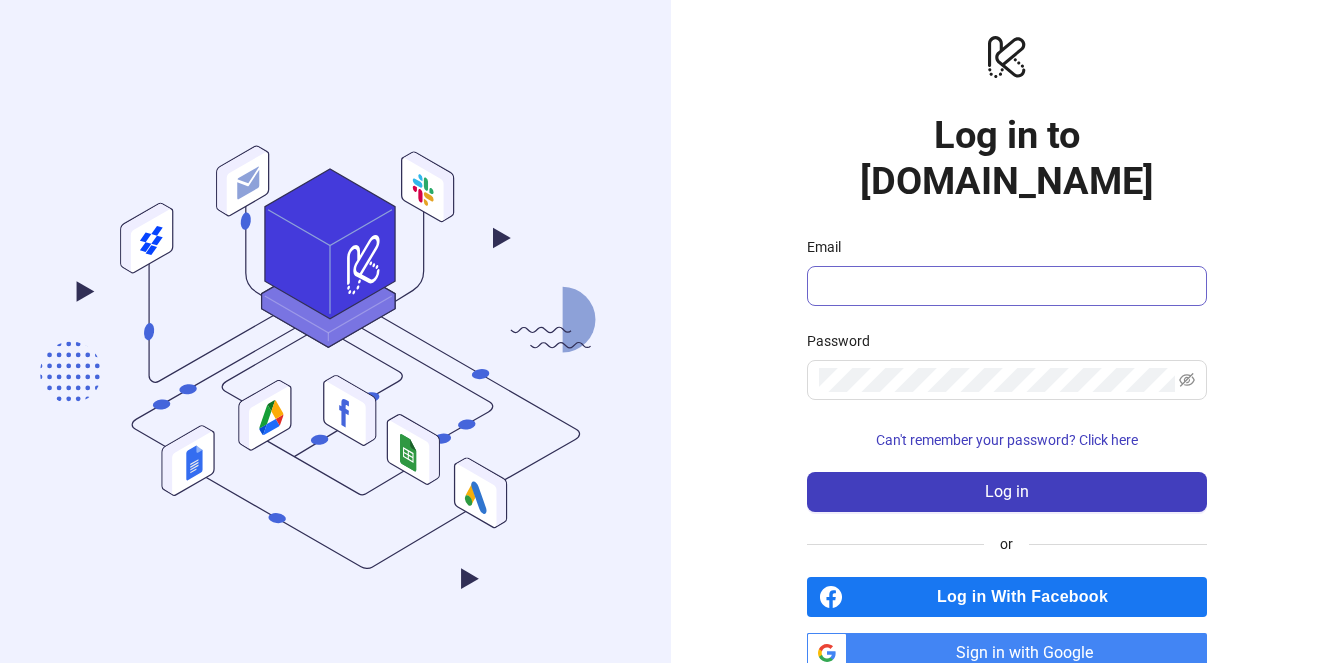 click at bounding box center (1007, 286) 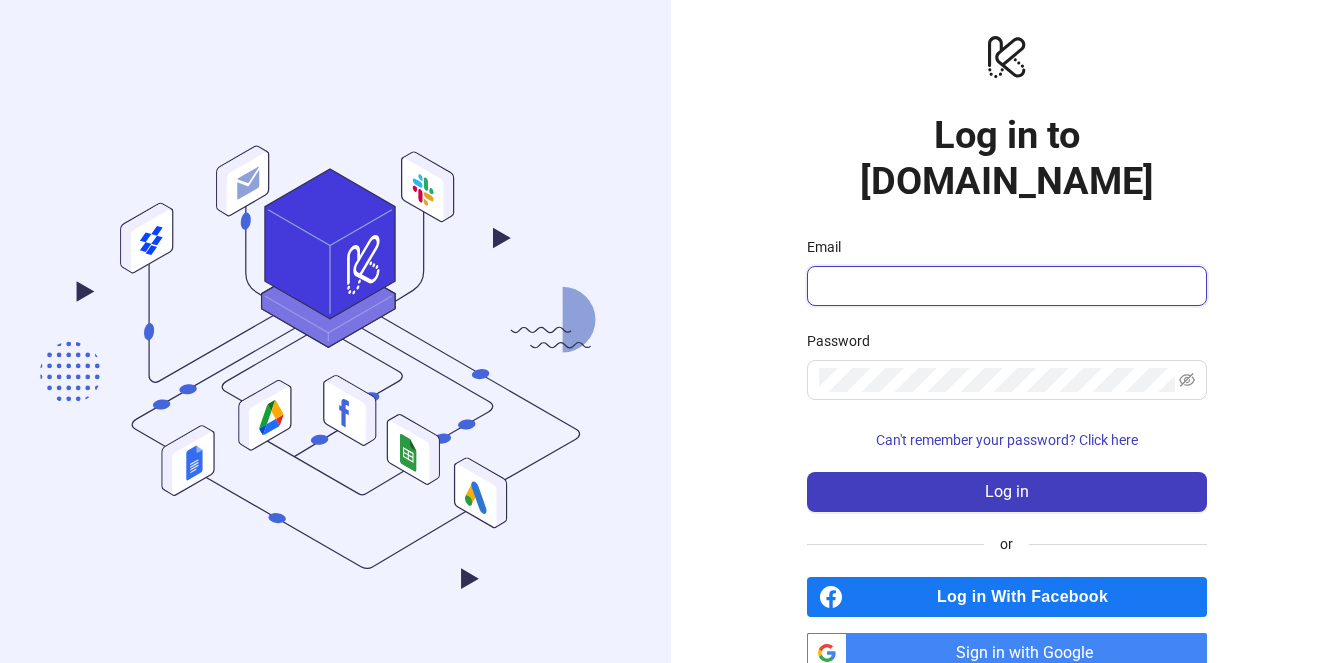 type on "*" 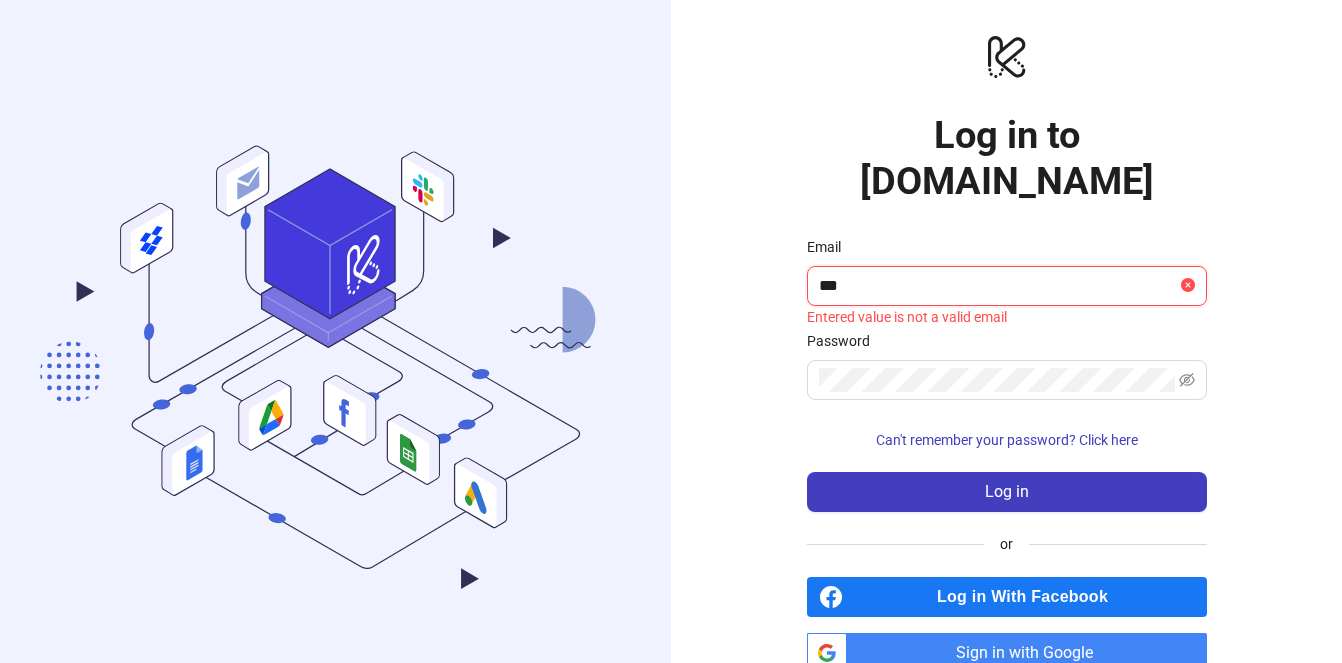 type on "**********" 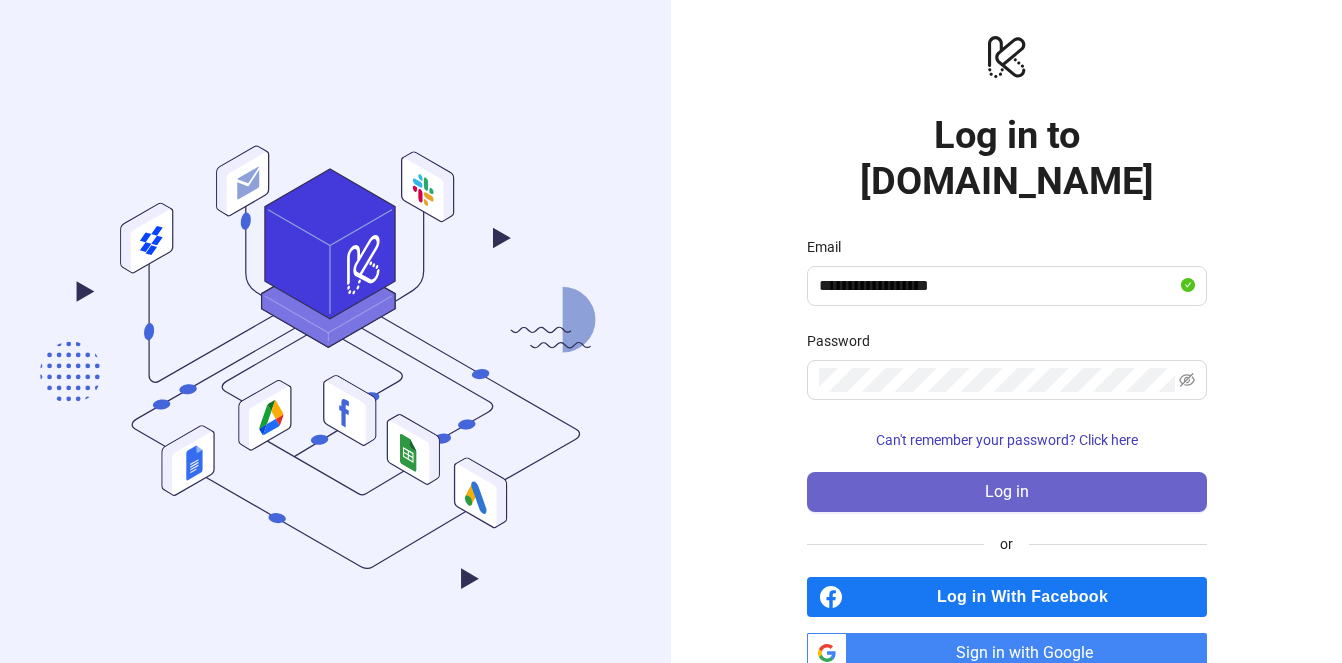 click on "Log in" at bounding box center (1007, 492) 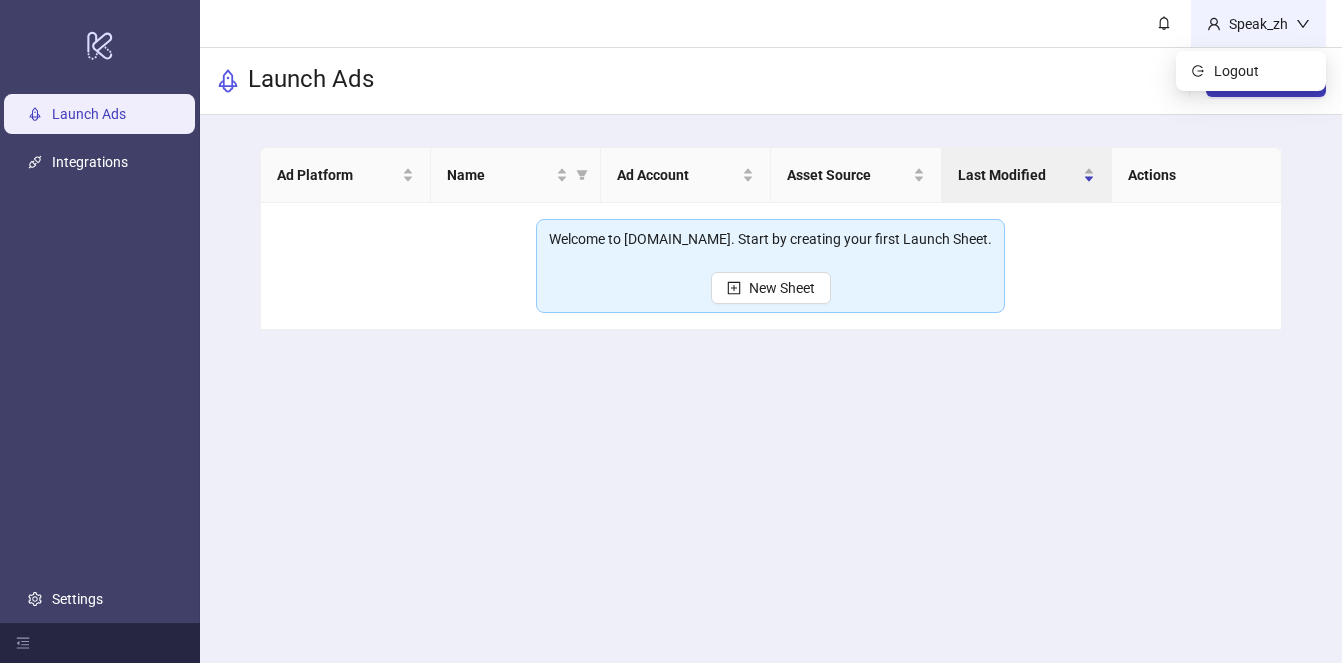click on "Speak_zh" at bounding box center (1258, 24) 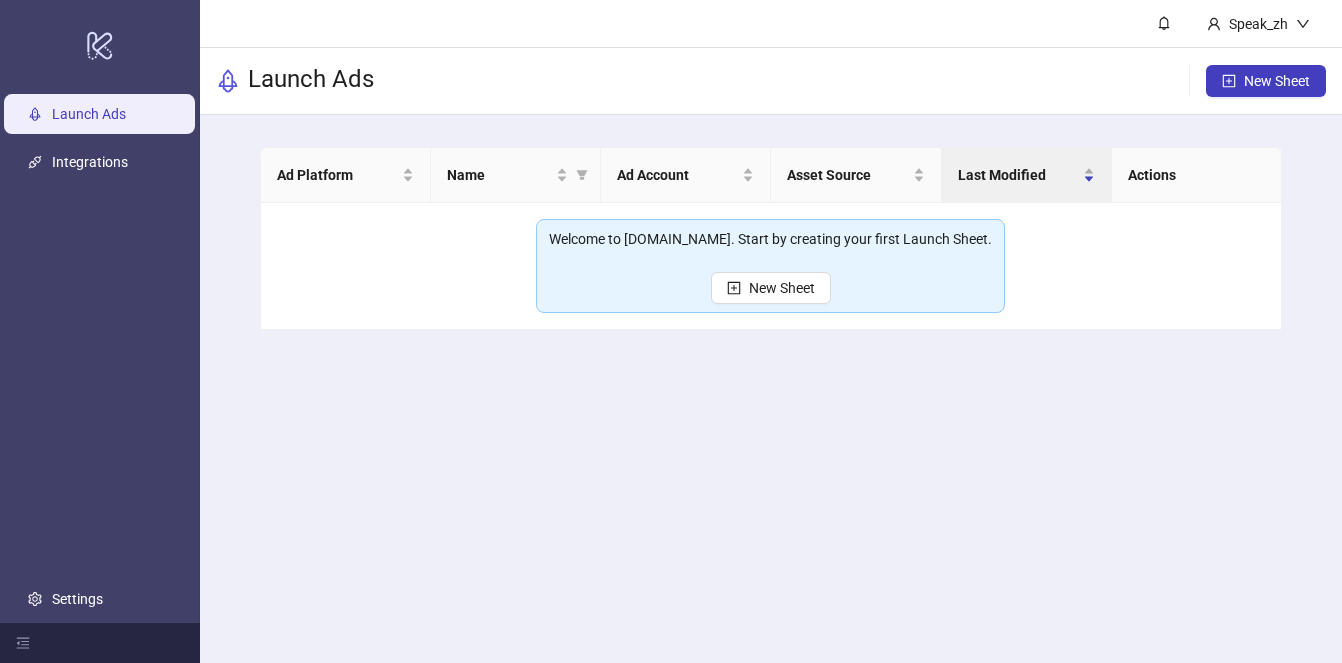 click on "Speak_zh Launch Ads New Sheet Ad Platform Name Ad Account Asset Source Last Modified Actions             Welcome to [DOMAIN_NAME]. Start by creating your first Launch Sheet. New Sheet" at bounding box center (771, 331) 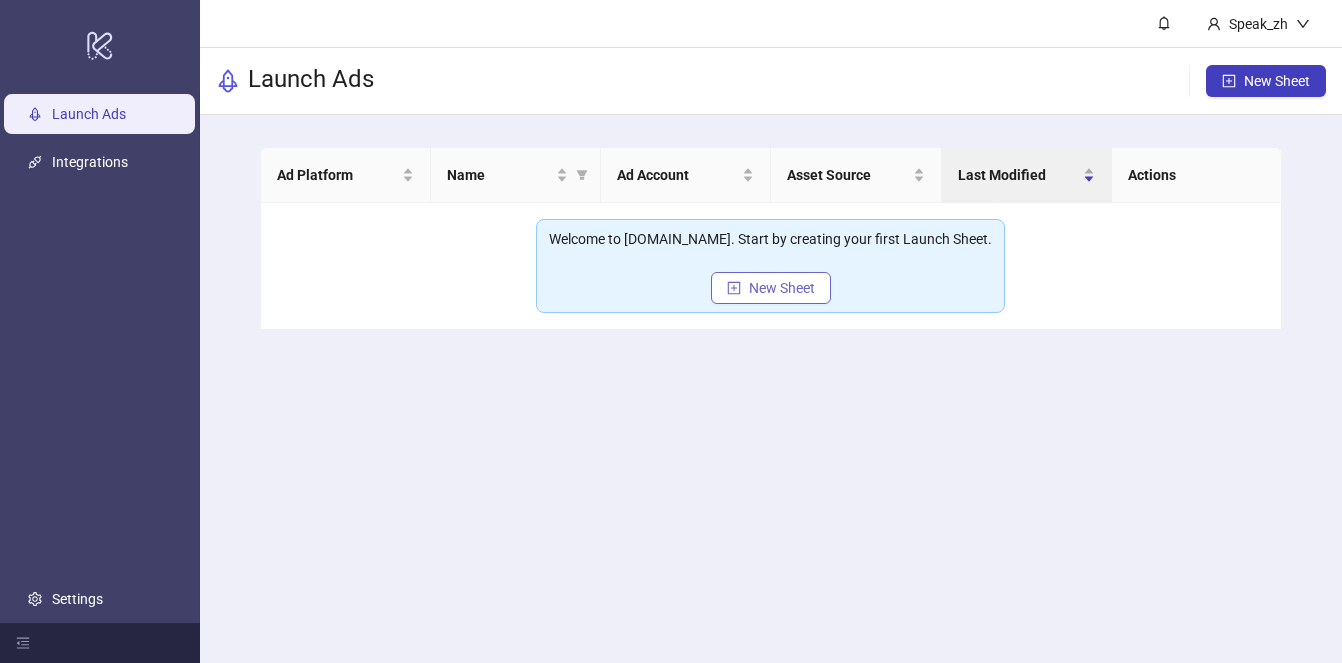 click on "New Sheet" at bounding box center [782, 288] 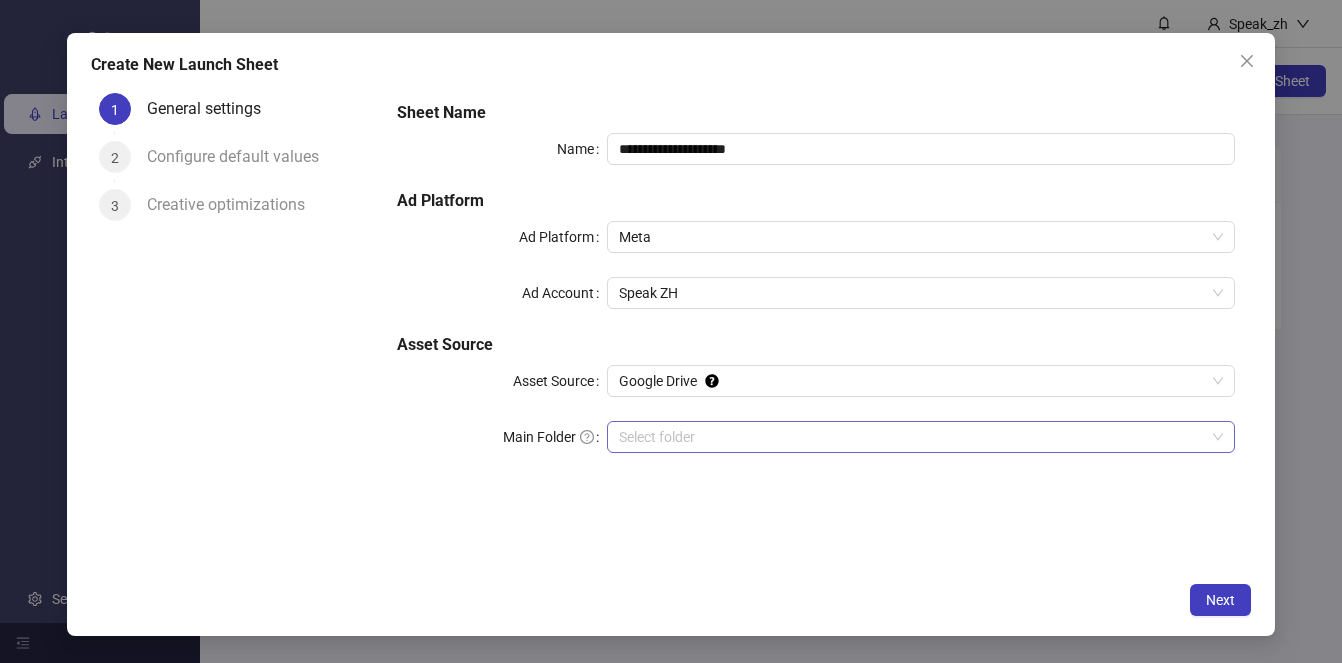 click on "Main Folder" at bounding box center (912, 437) 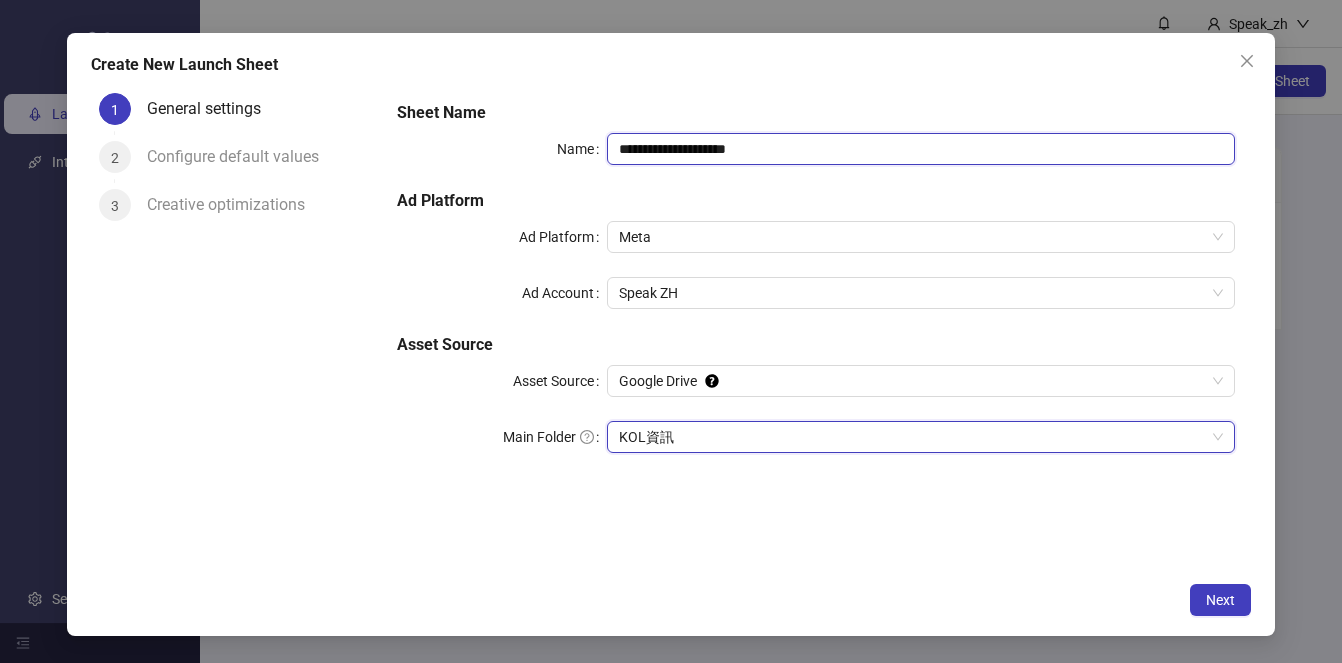click on "**********" at bounding box center (921, 149) 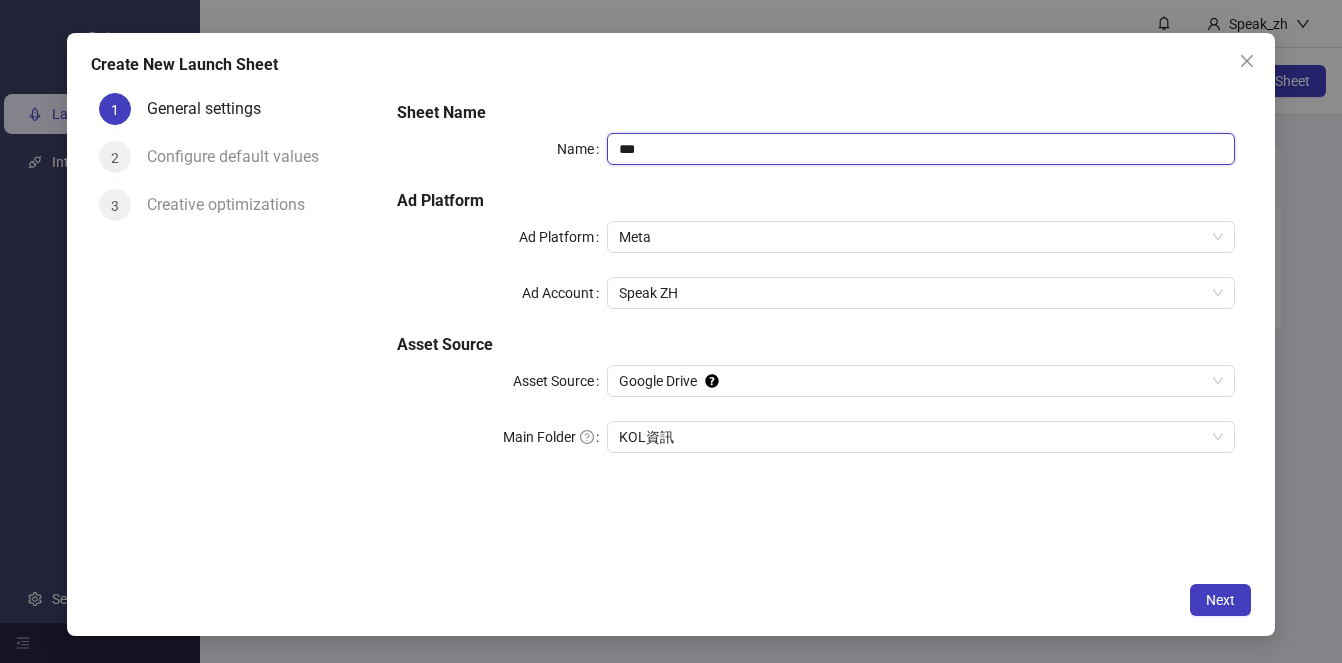 type on "****" 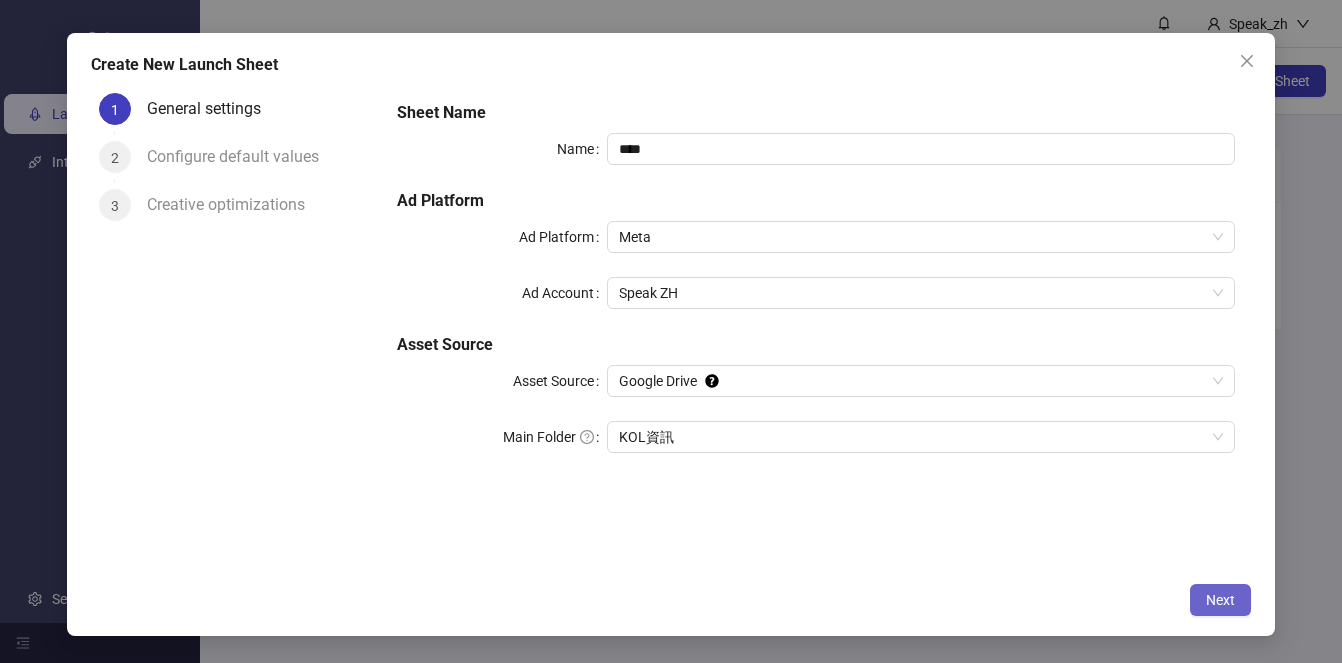 click on "Next" at bounding box center [1220, 600] 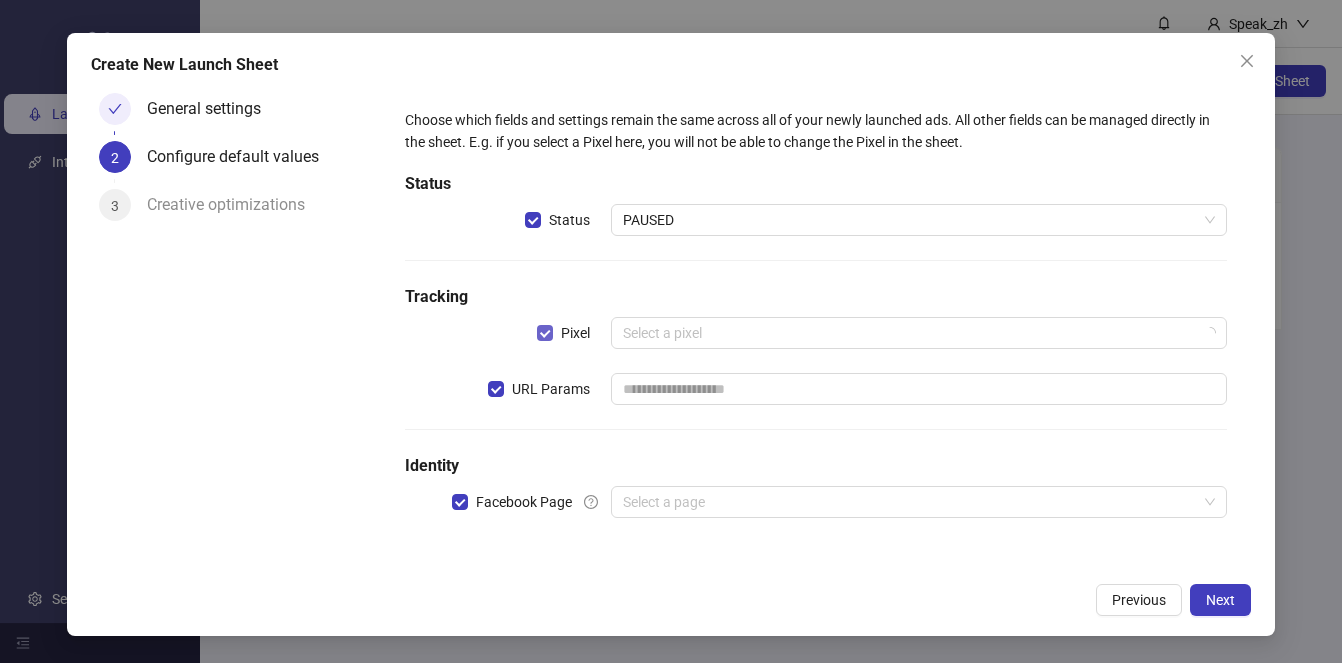 click on "Pixel" at bounding box center [575, 333] 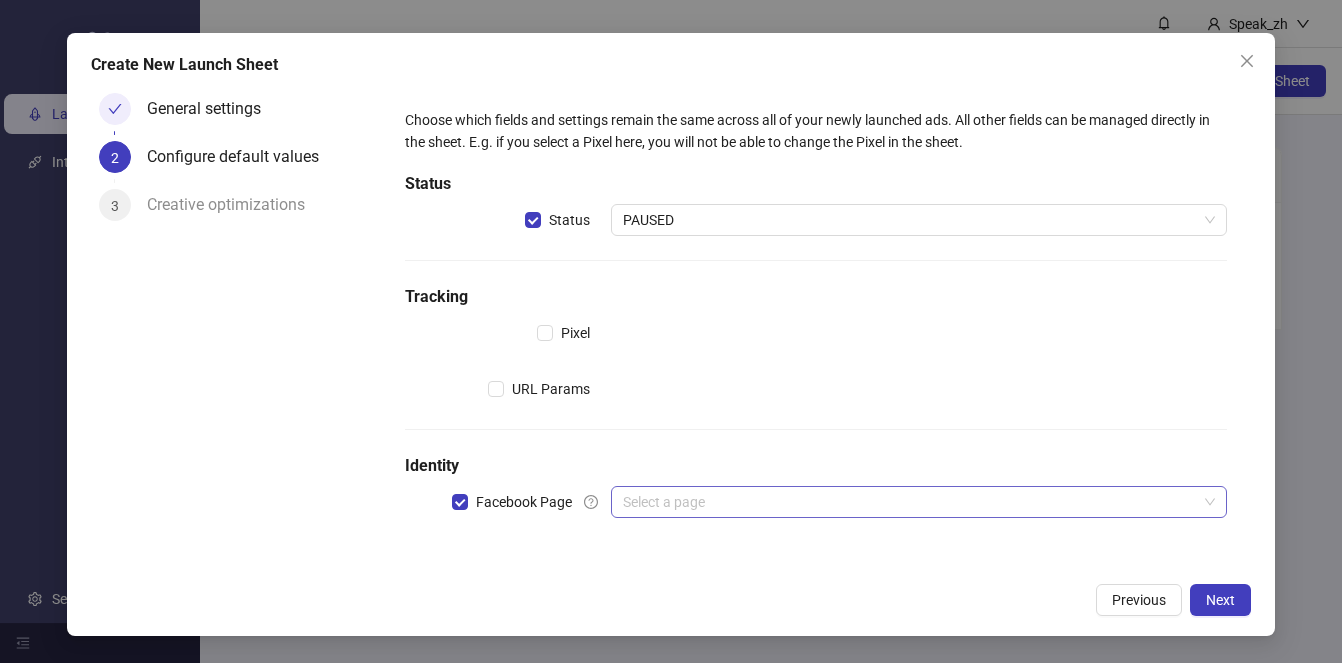 click at bounding box center [910, 502] 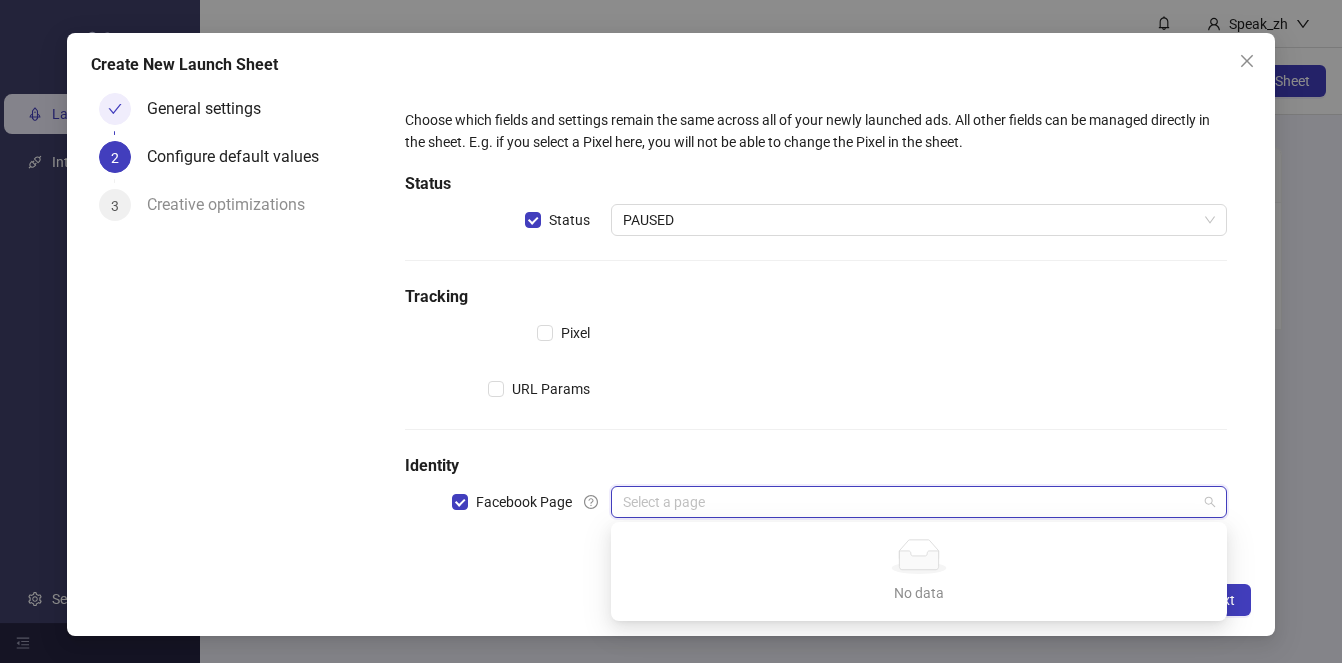 click at bounding box center (910, 502) 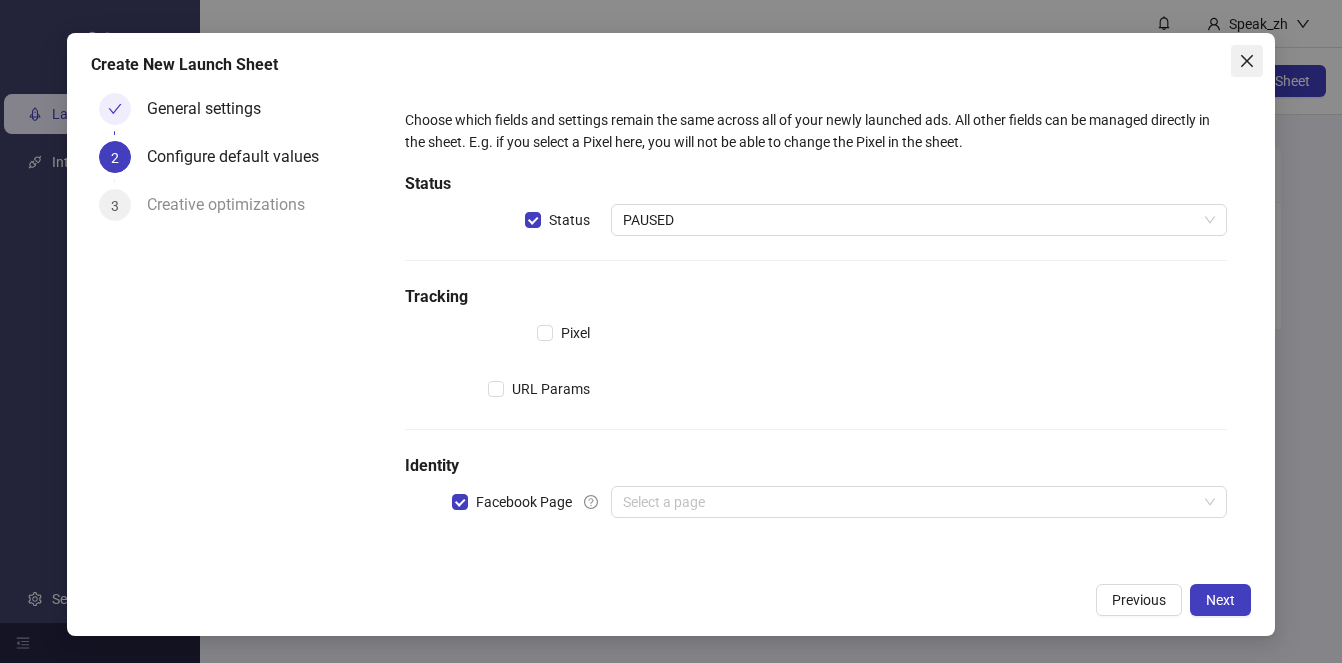 click at bounding box center (1247, 61) 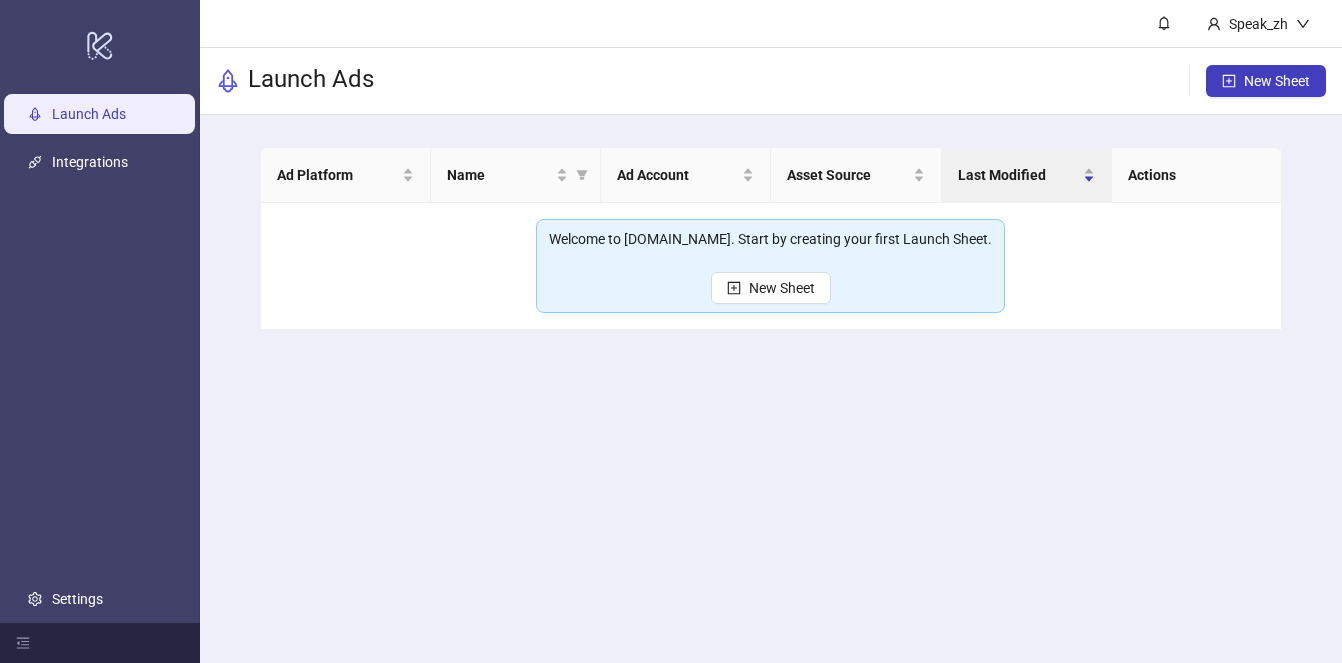 click on "Launch Ads Integrations Settings" at bounding box center [100, 356] 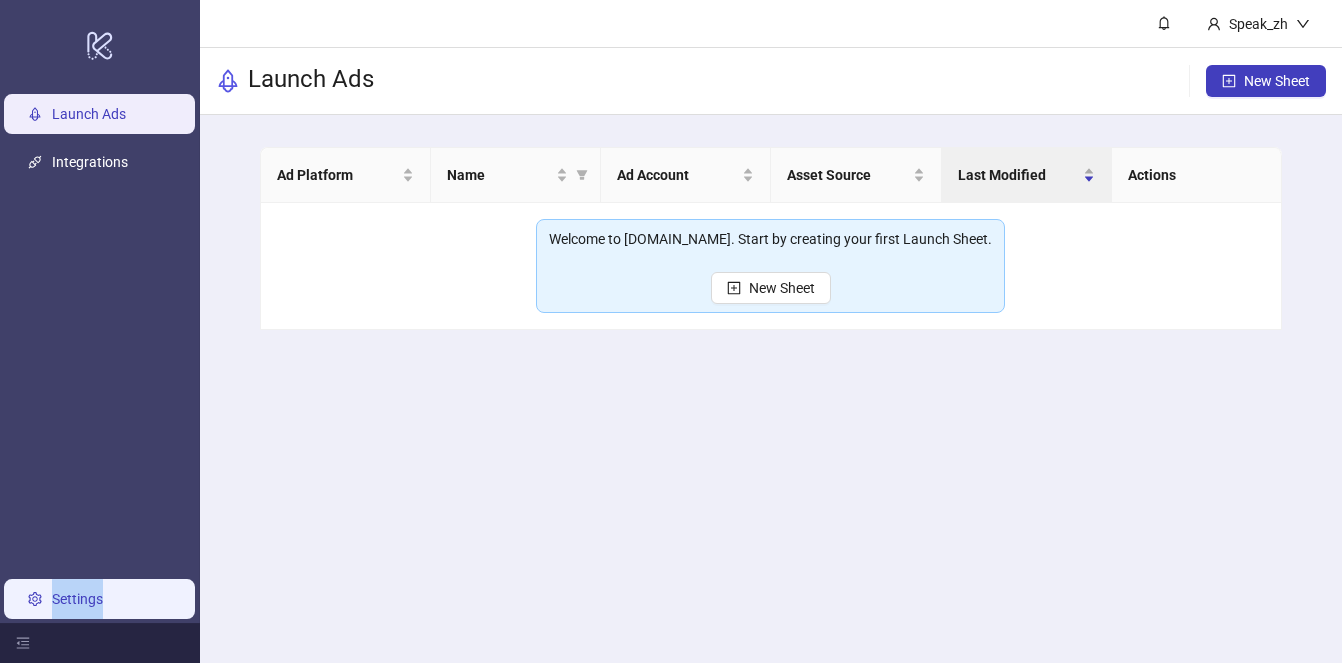 click on "Settings" at bounding box center (77, 599) 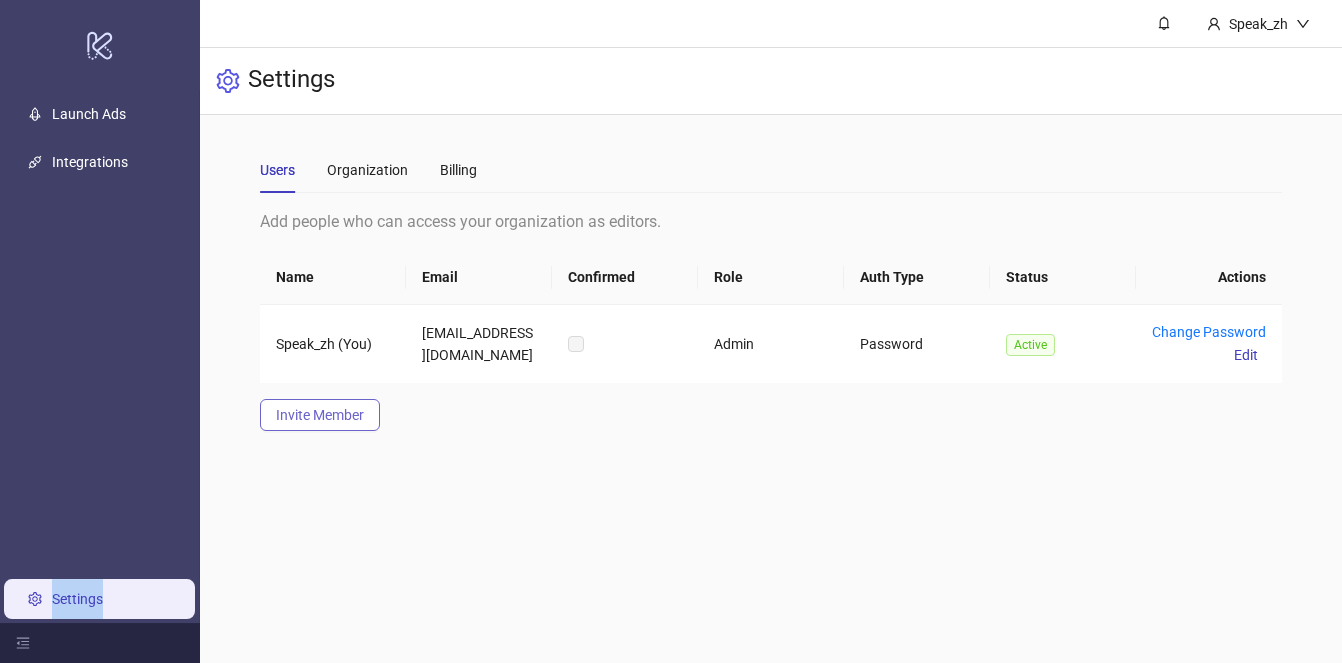 click on "Invite Member" at bounding box center (320, 415) 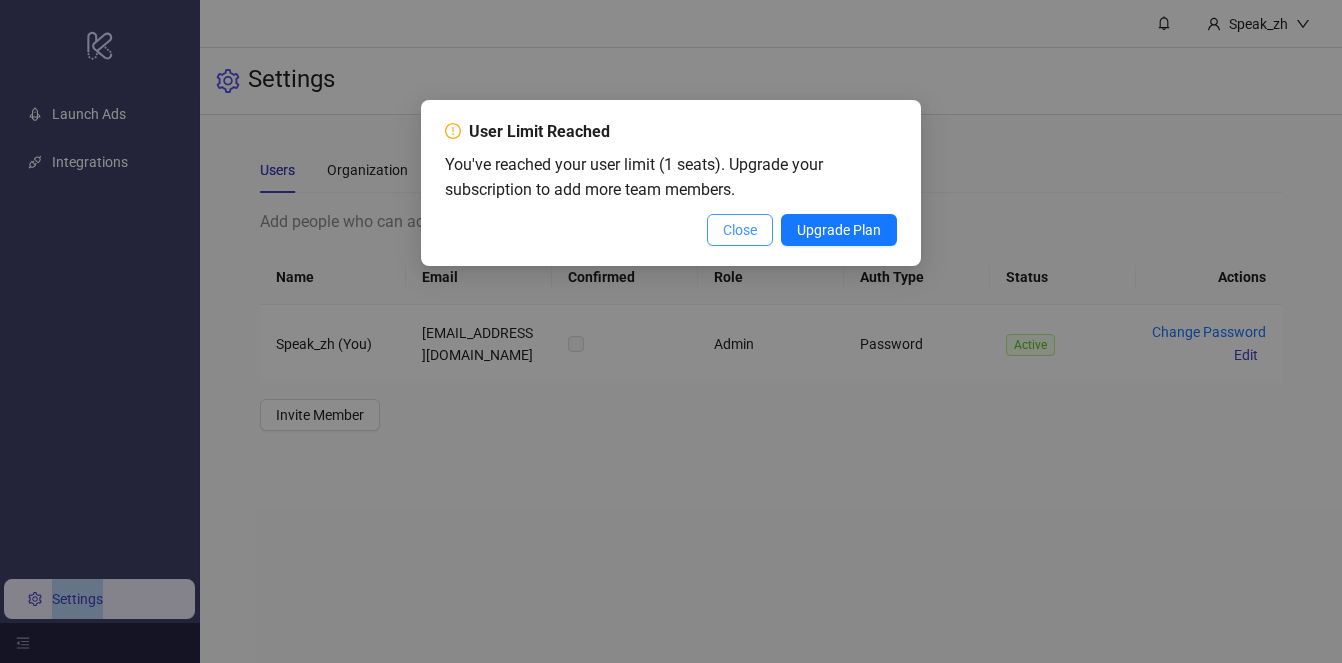 click on "Close" at bounding box center [740, 230] 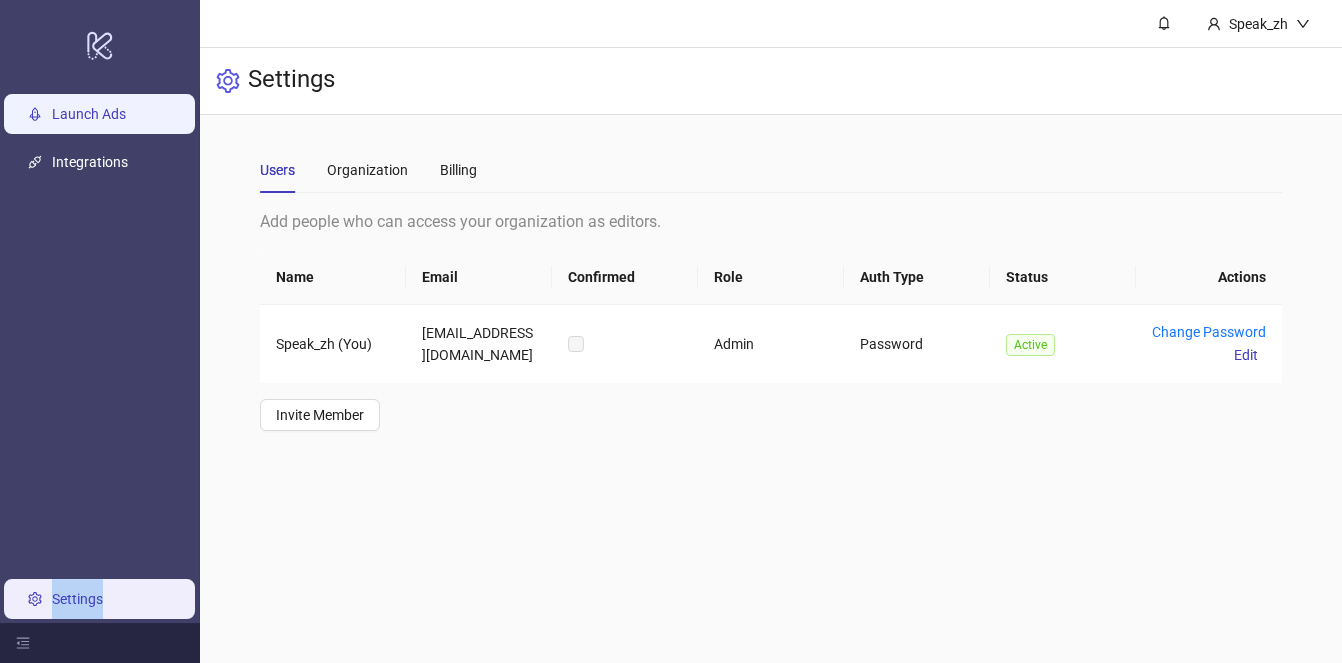 click on "Launch Ads" at bounding box center [89, 114] 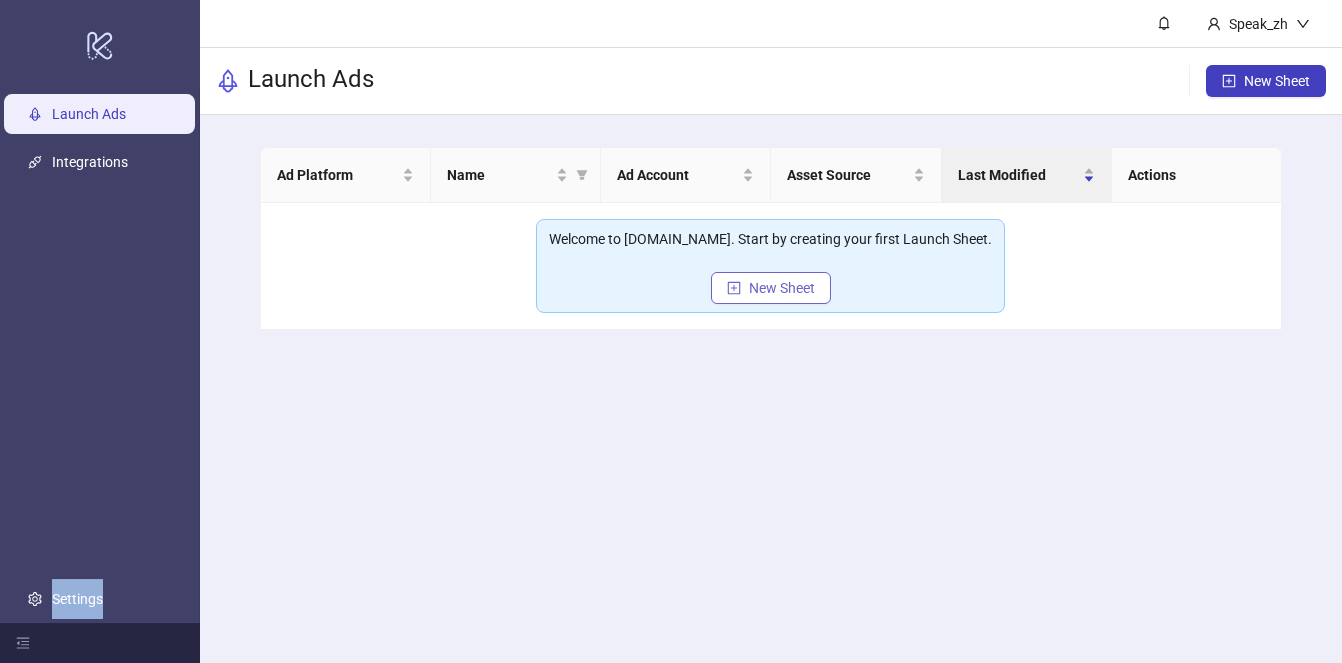 click on "New Sheet" at bounding box center [782, 288] 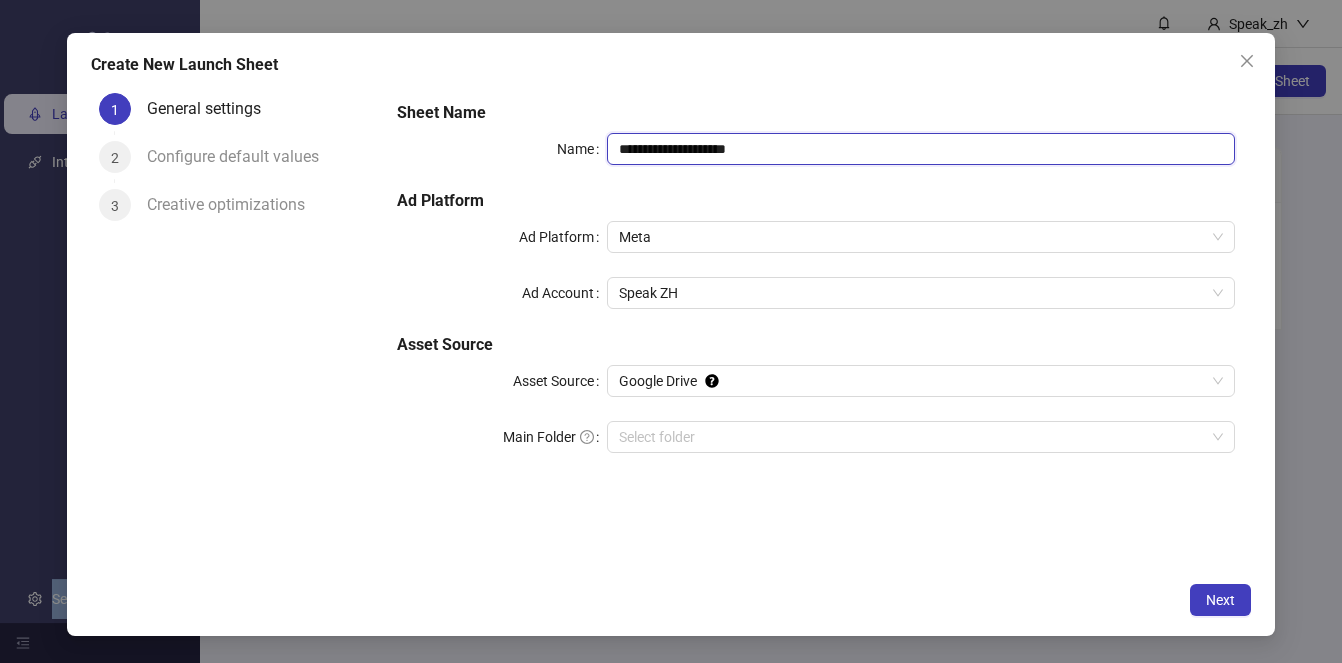 click on "**********" at bounding box center [921, 149] 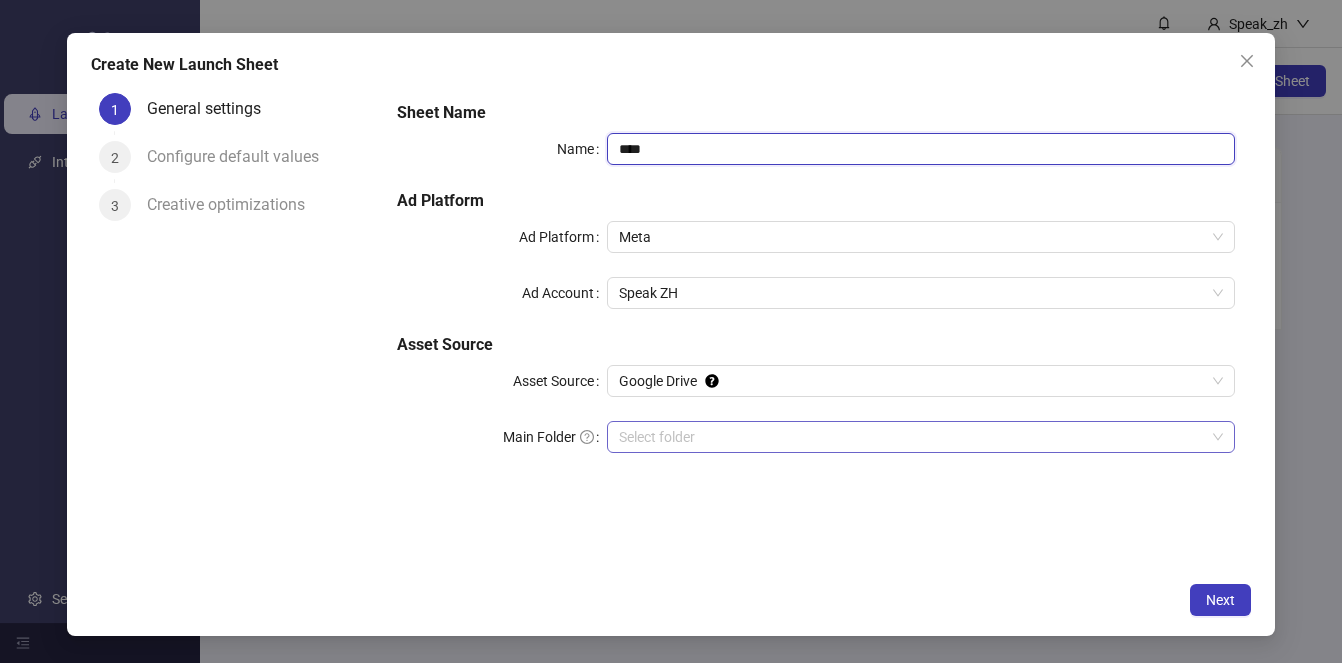 type on "****" 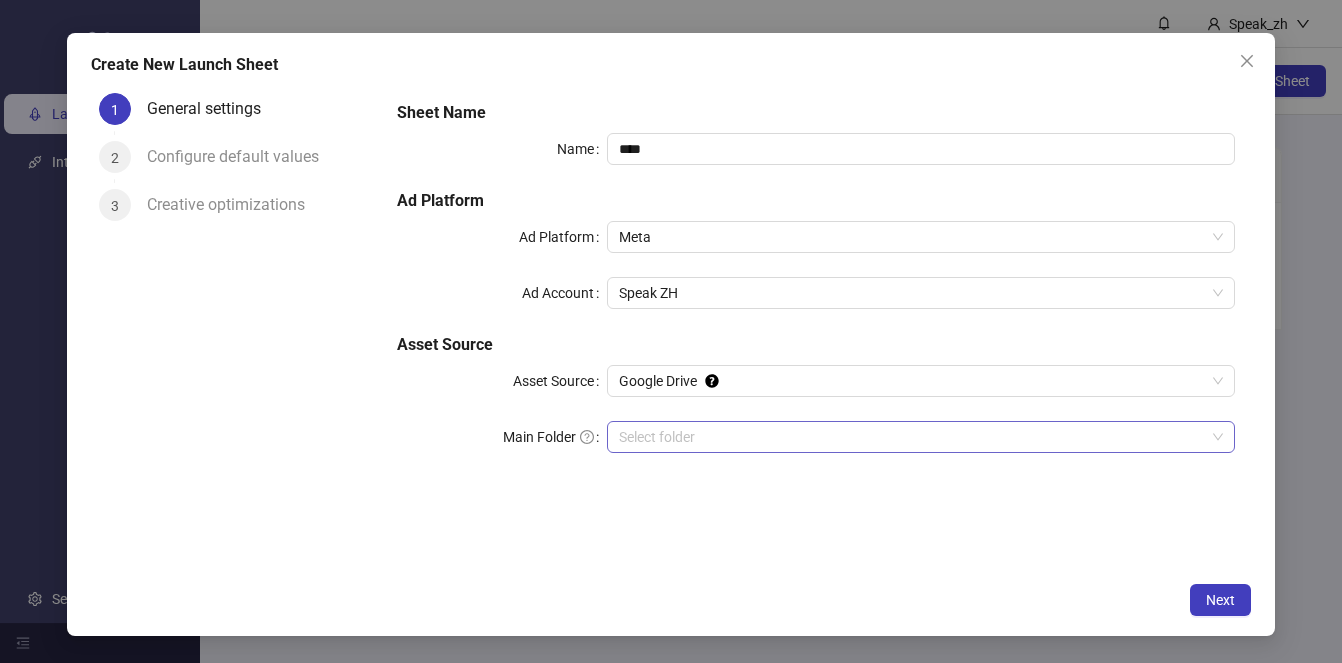 click on "Main Folder" at bounding box center [912, 437] 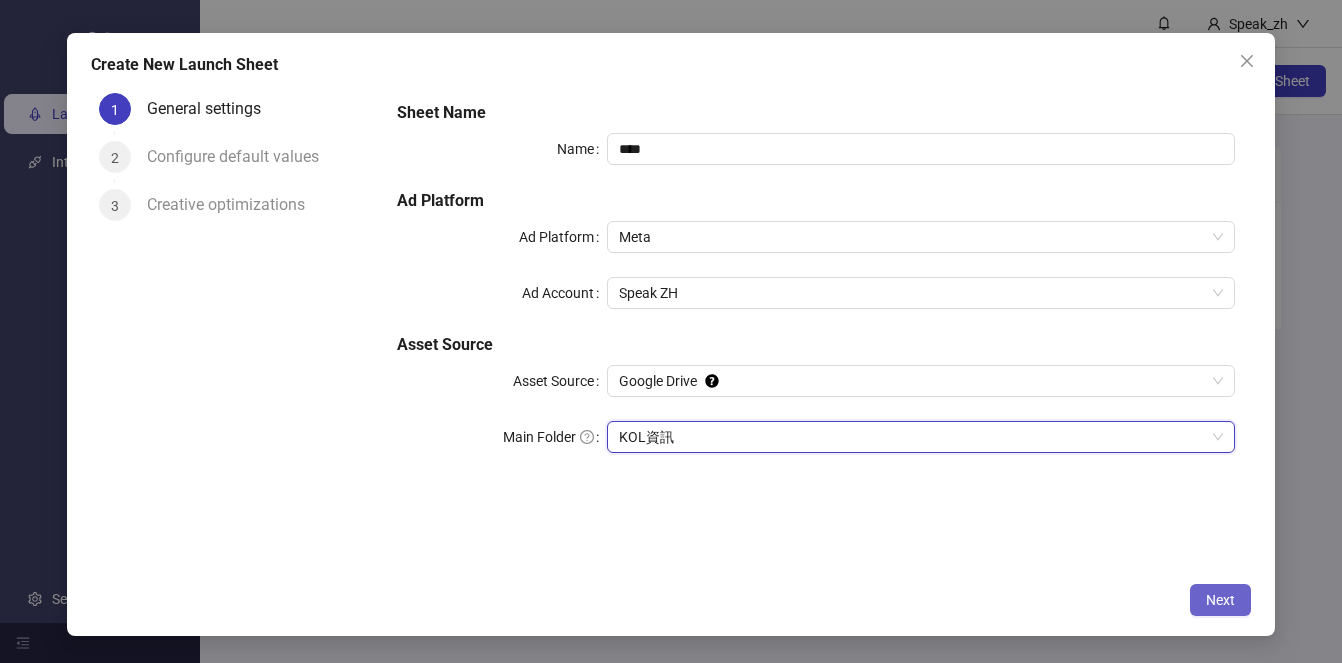 click on "Next" at bounding box center (1220, 600) 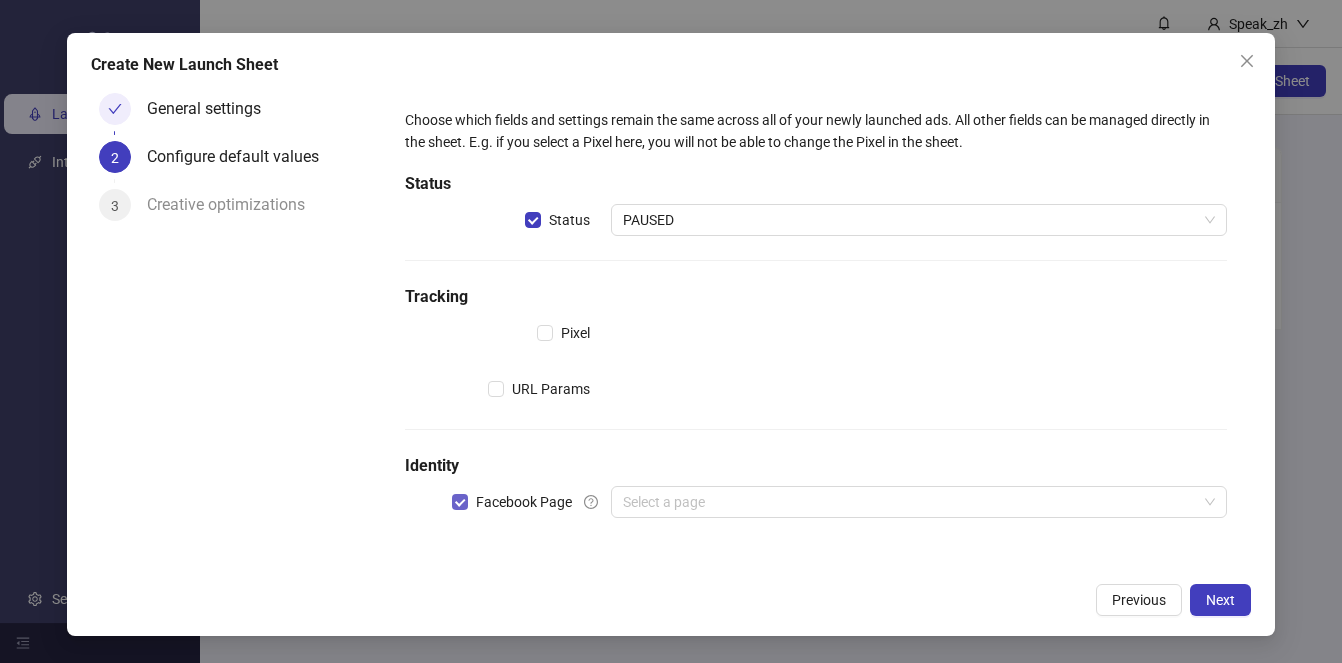 click on "Facebook Page" at bounding box center [524, 502] 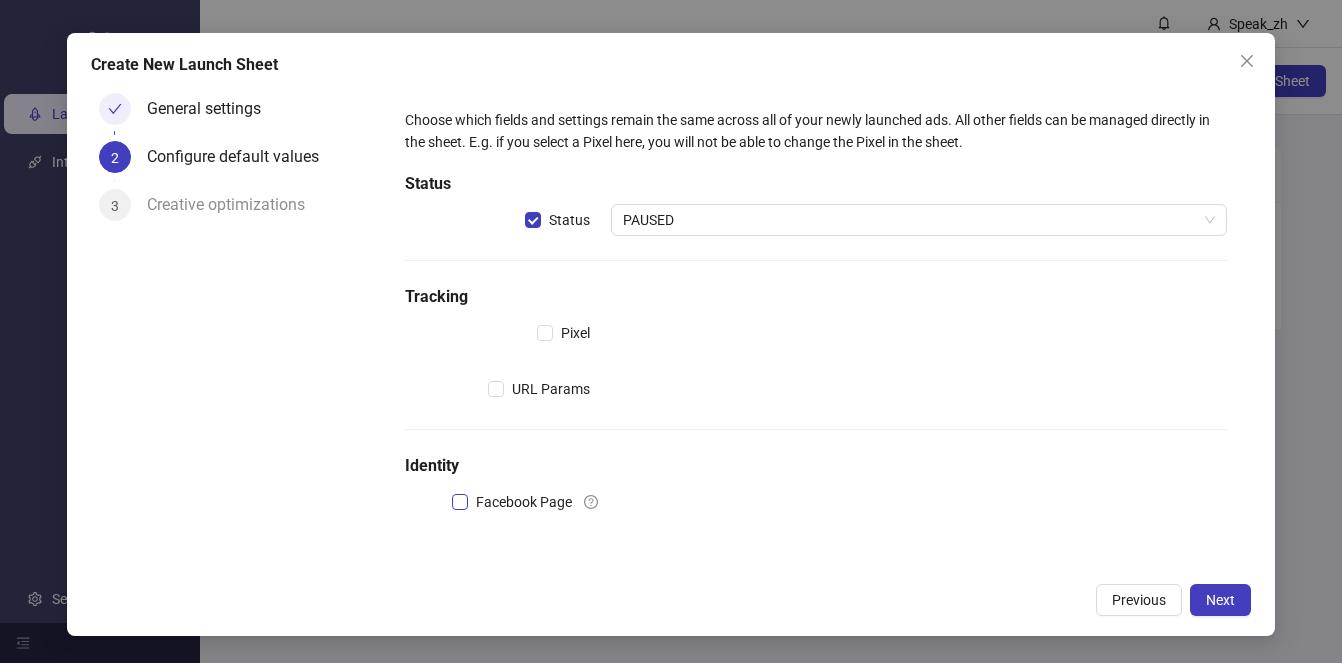 click on "Facebook Page" at bounding box center (524, 502) 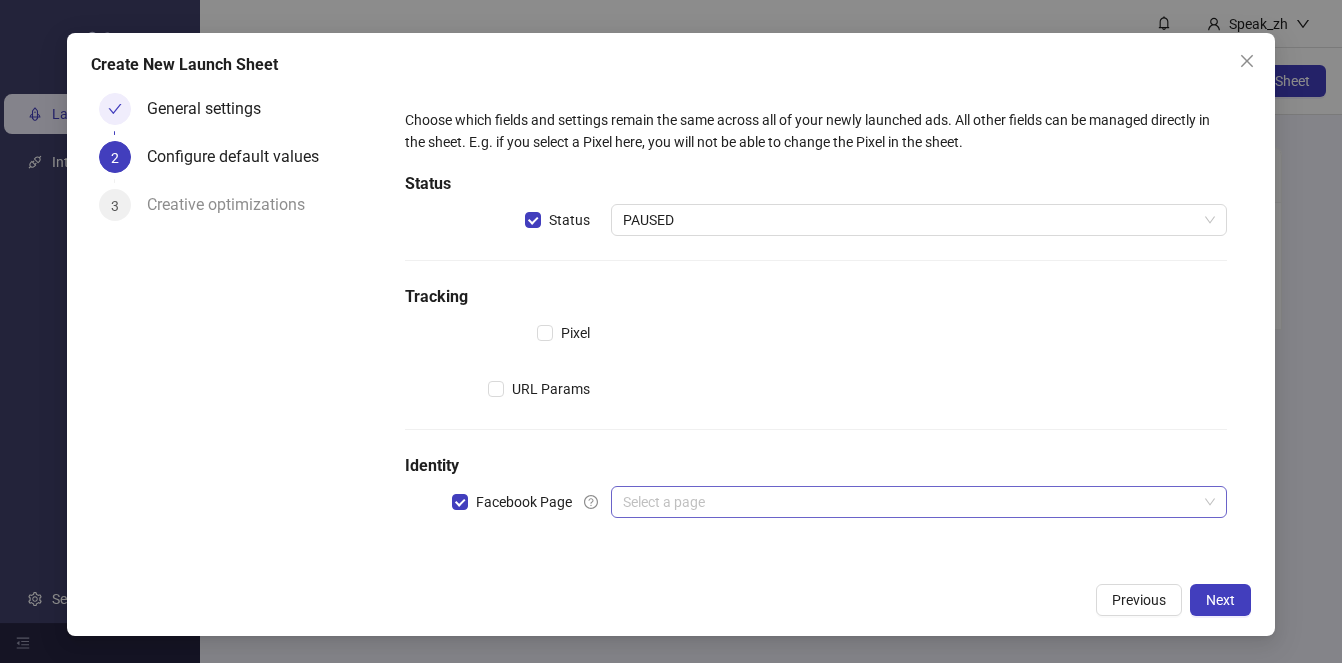click at bounding box center (910, 502) 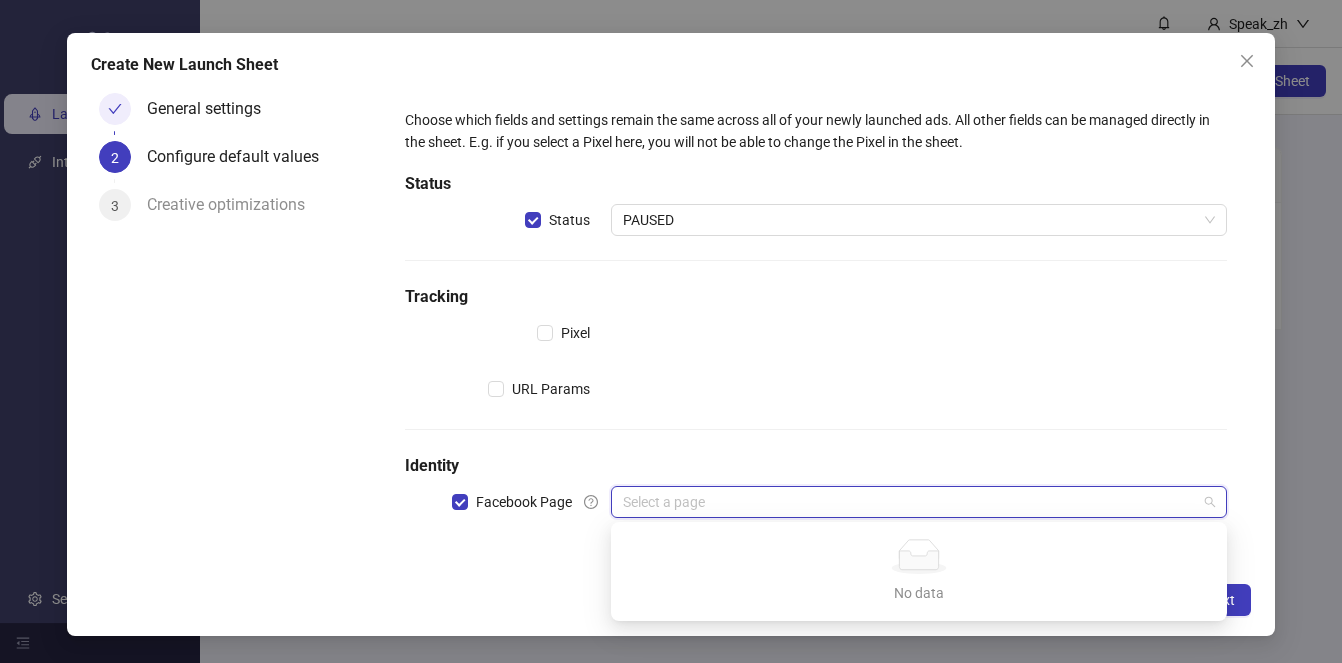 click 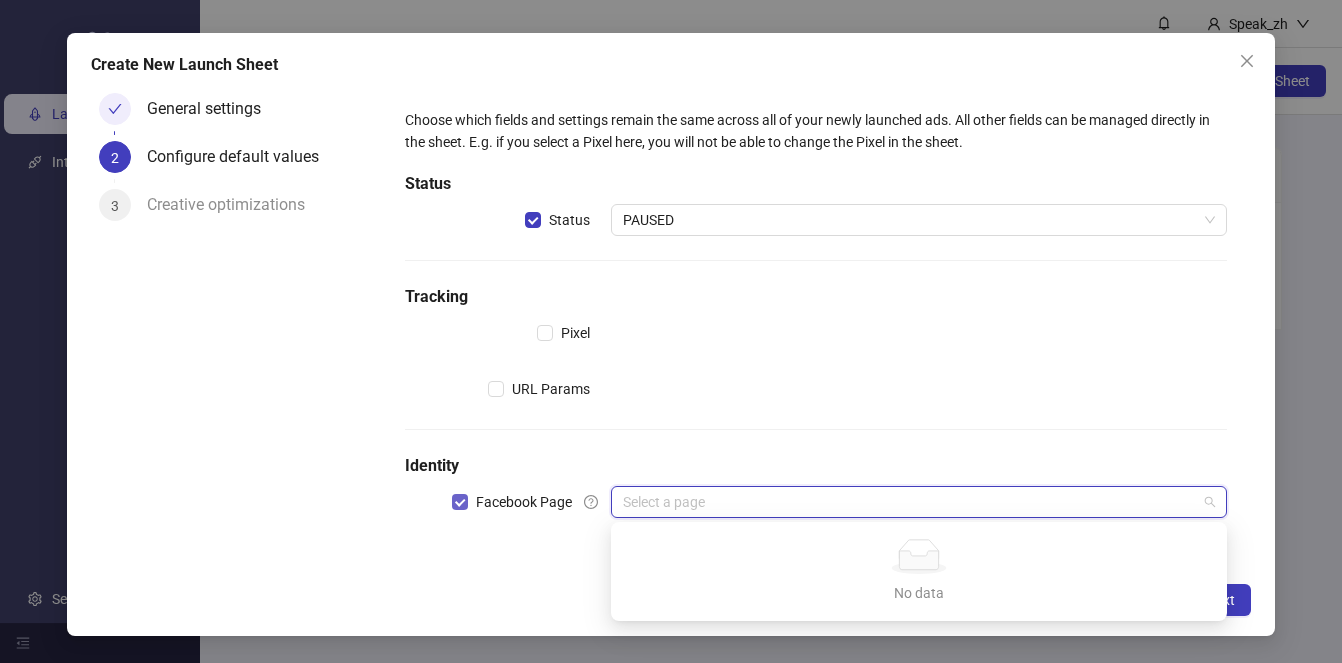 click on "Facebook Page" at bounding box center (516, 502) 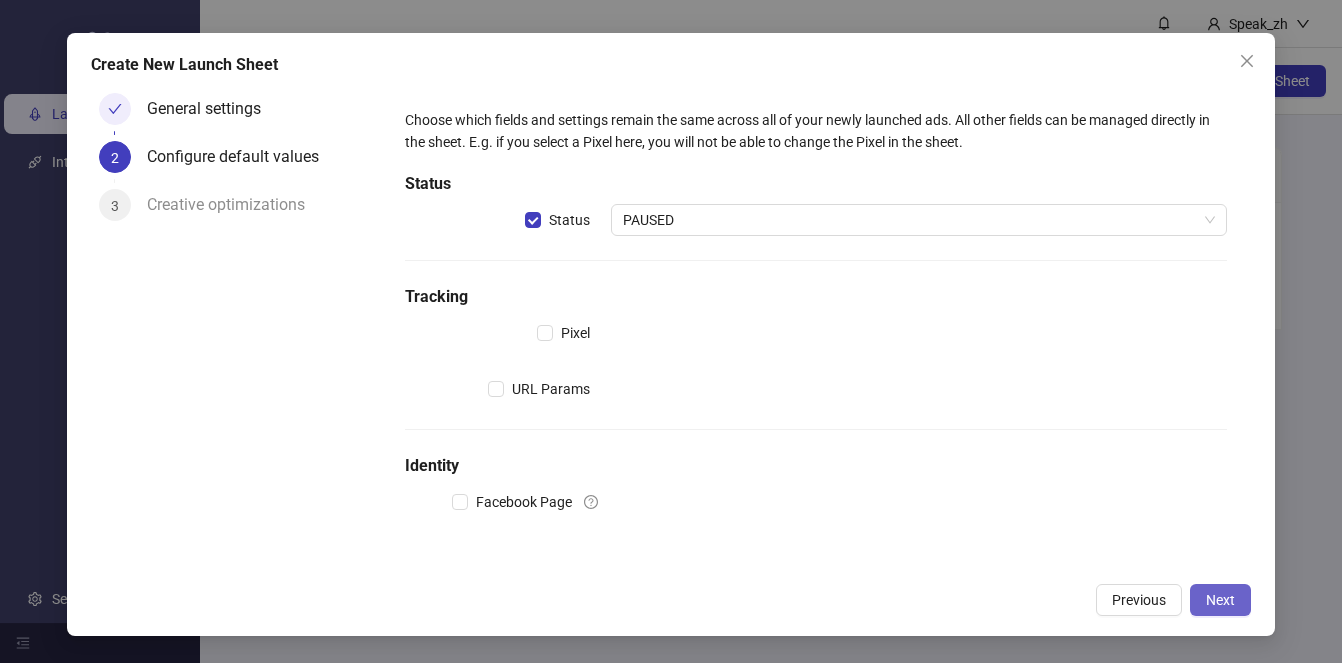 click on "Next" at bounding box center [1220, 600] 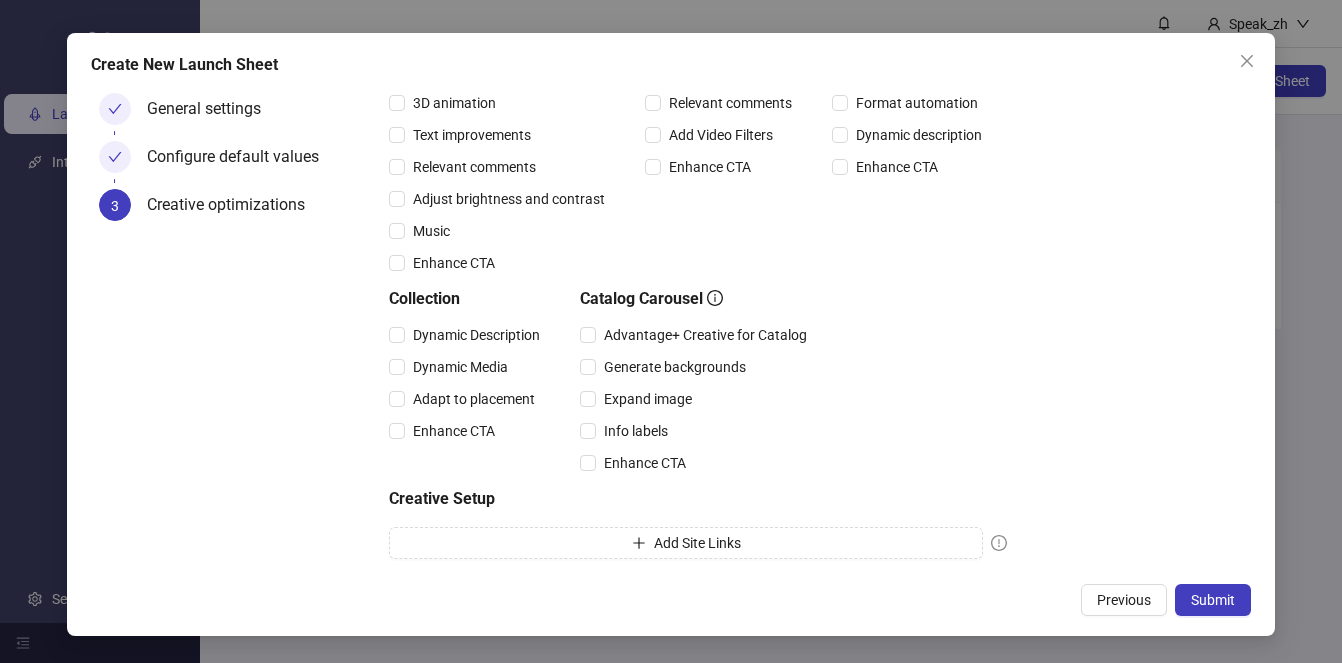 scroll, scrollTop: 363, scrollLeft: 0, axis: vertical 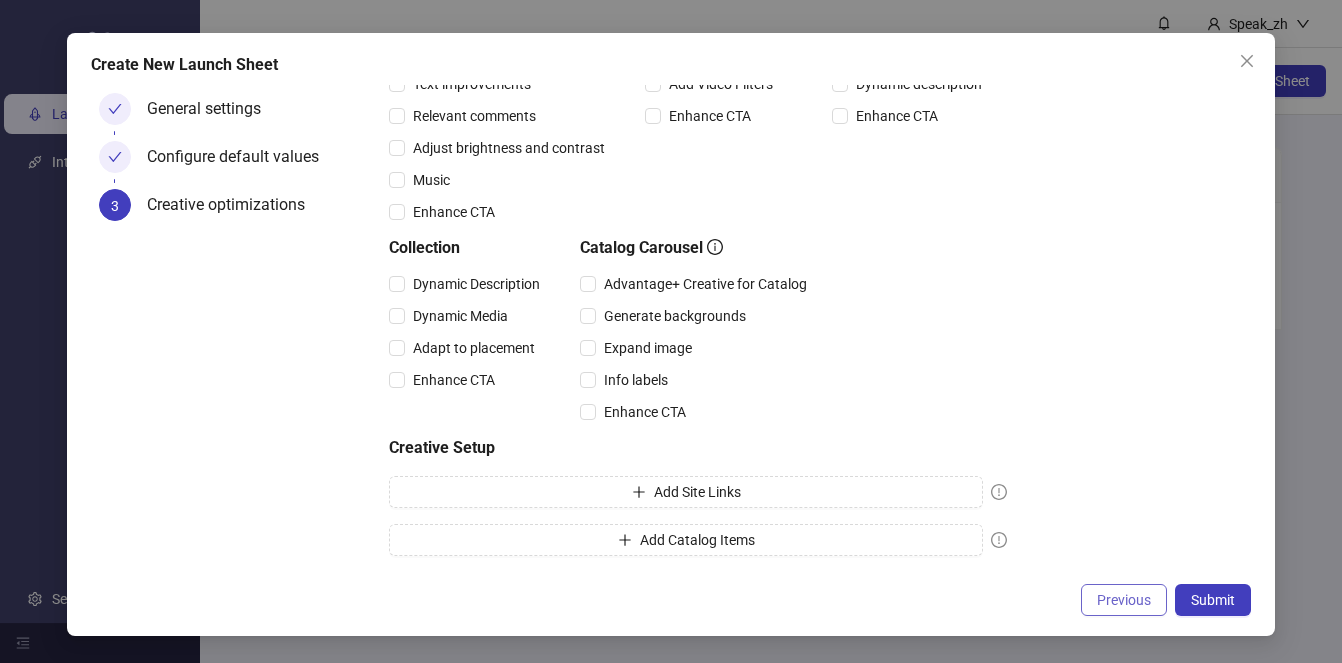 click on "Previous" at bounding box center [1124, 600] 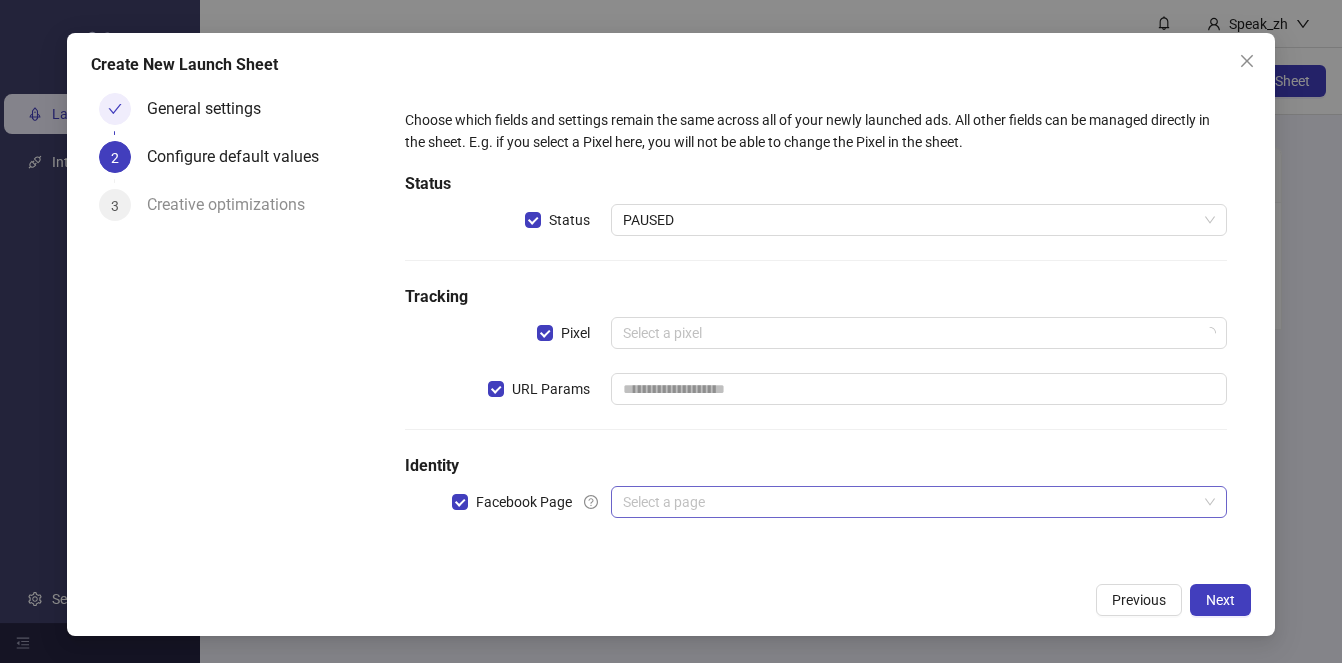 click at bounding box center [910, 502] 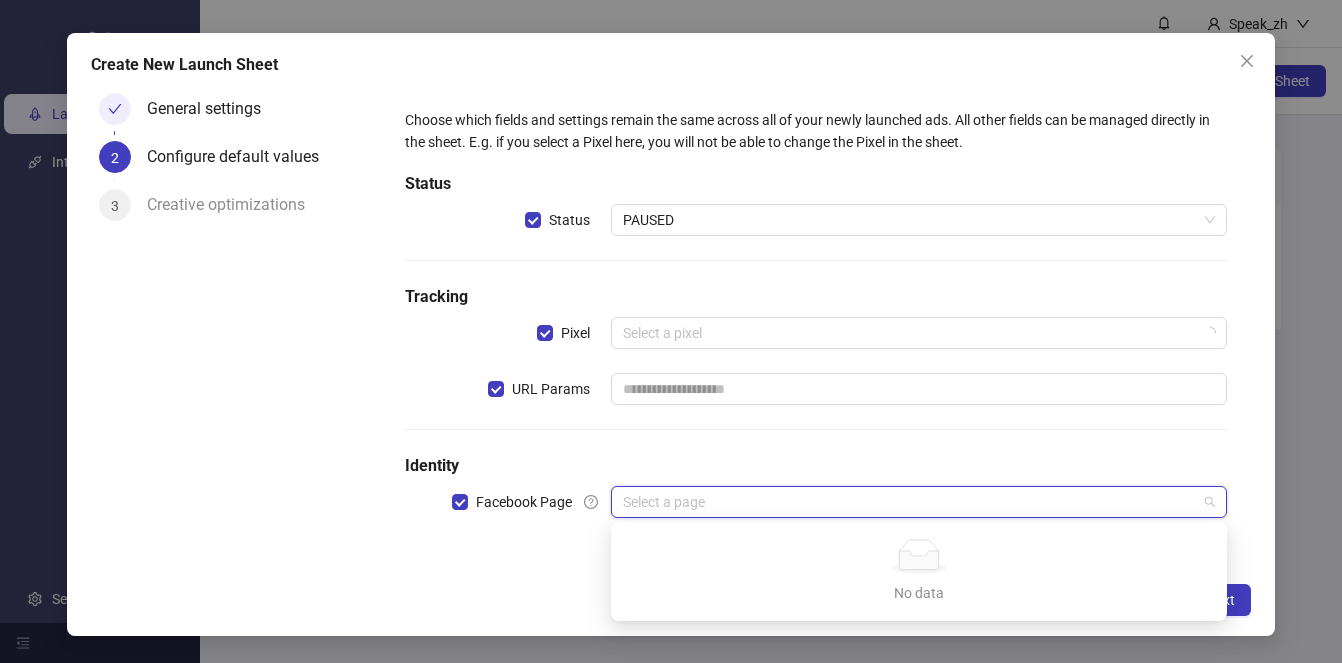 click at bounding box center [919, 502] 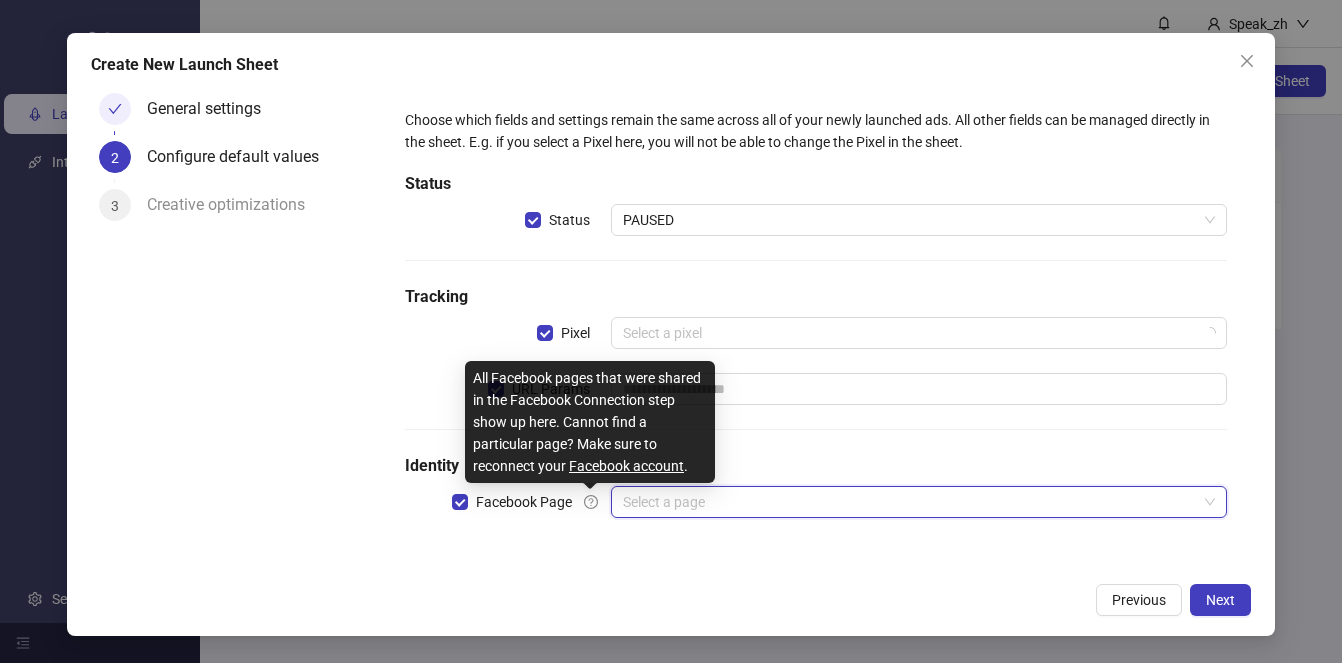 click on "Facebook account" at bounding box center (626, 466) 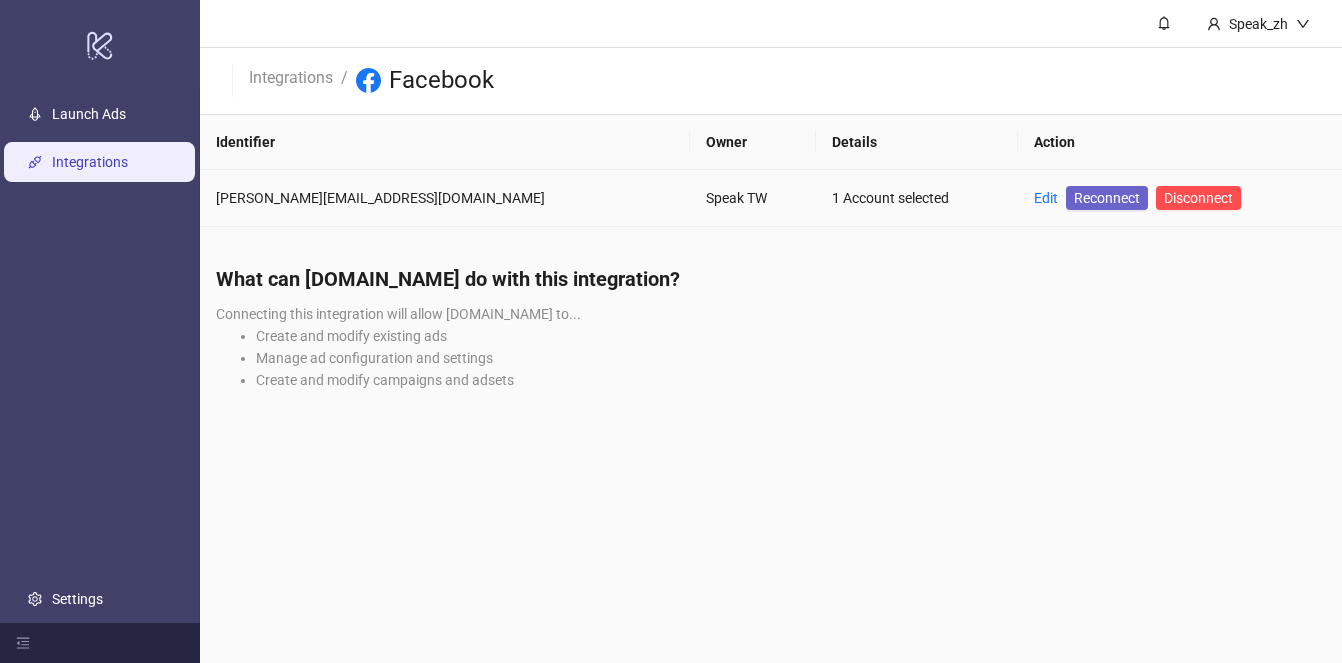 click on "Reconnect" at bounding box center [1107, 198] 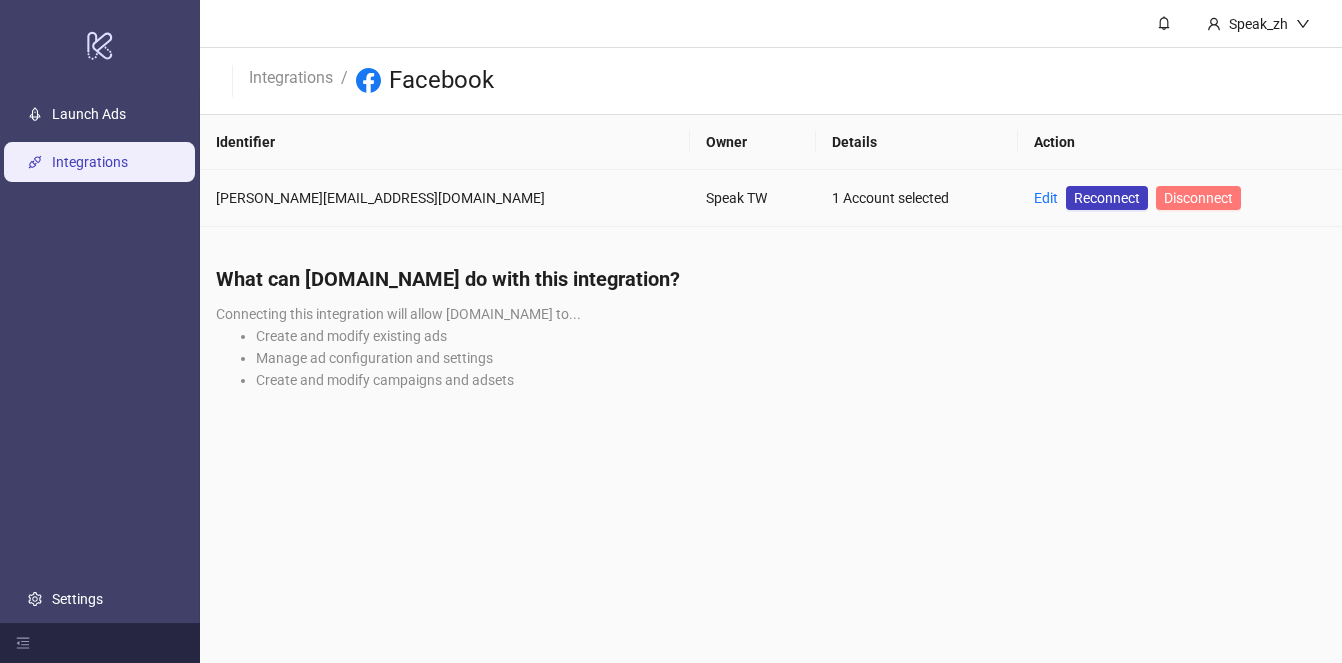 click on "Disconnect" at bounding box center [1198, 198] 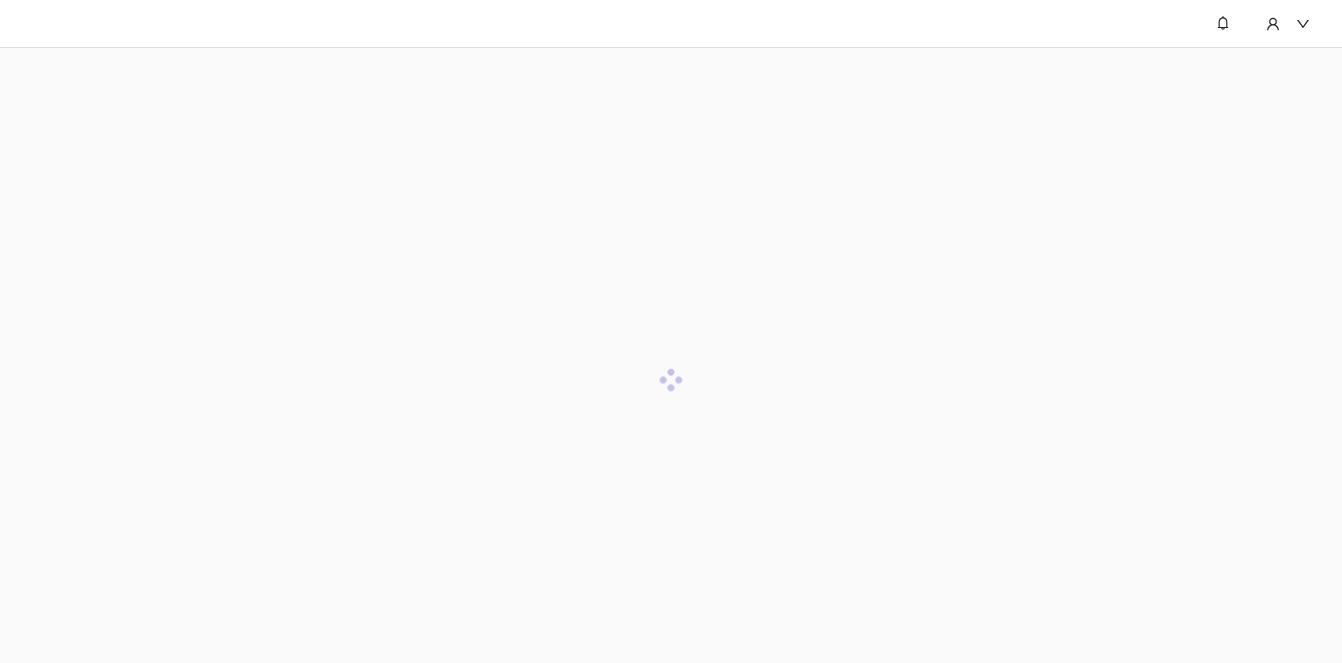 scroll, scrollTop: 0, scrollLeft: 0, axis: both 